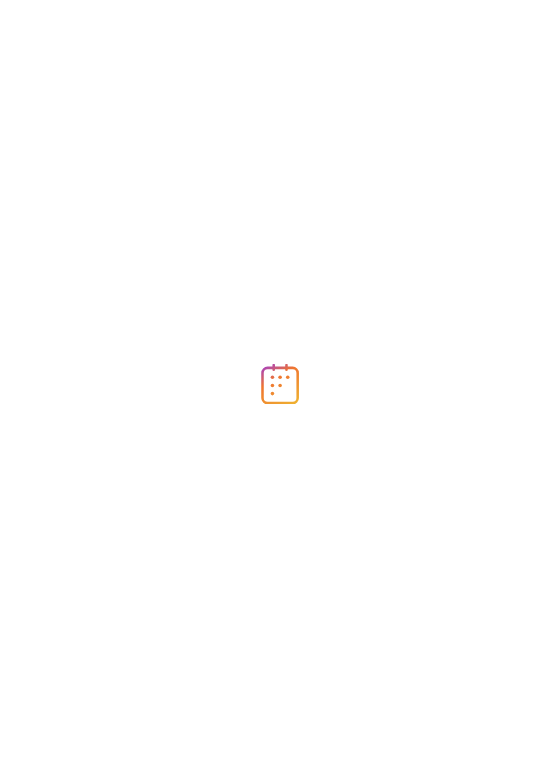 scroll, scrollTop: 0, scrollLeft: 0, axis: both 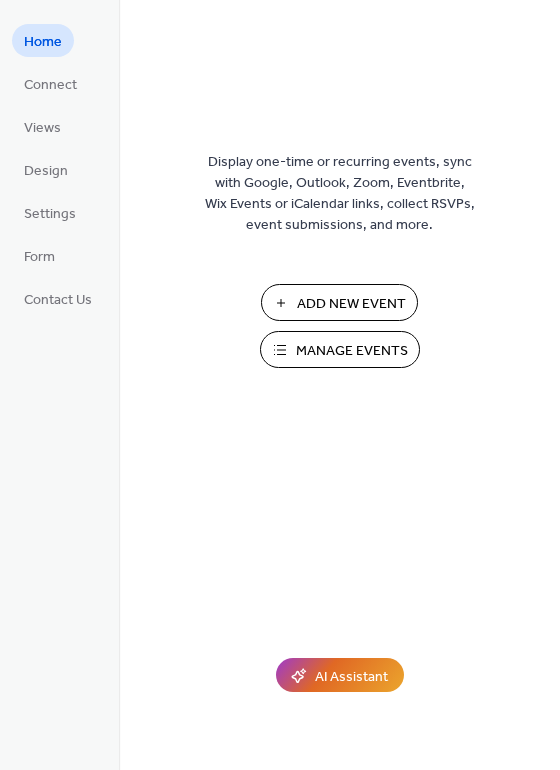click on "Add New Event" at bounding box center (351, 304) 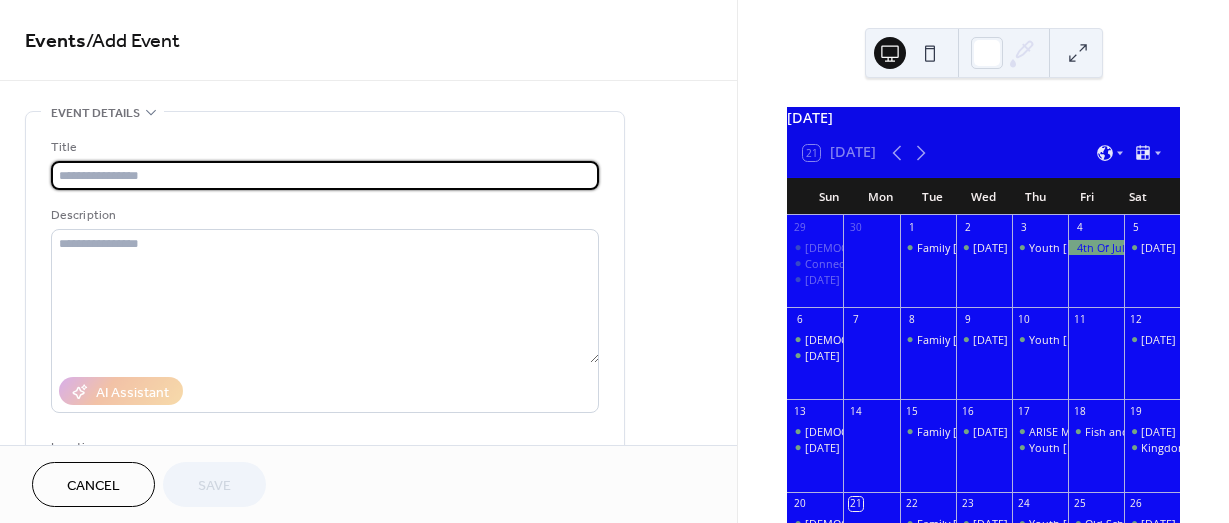 scroll, scrollTop: 0, scrollLeft: 0, axis: both 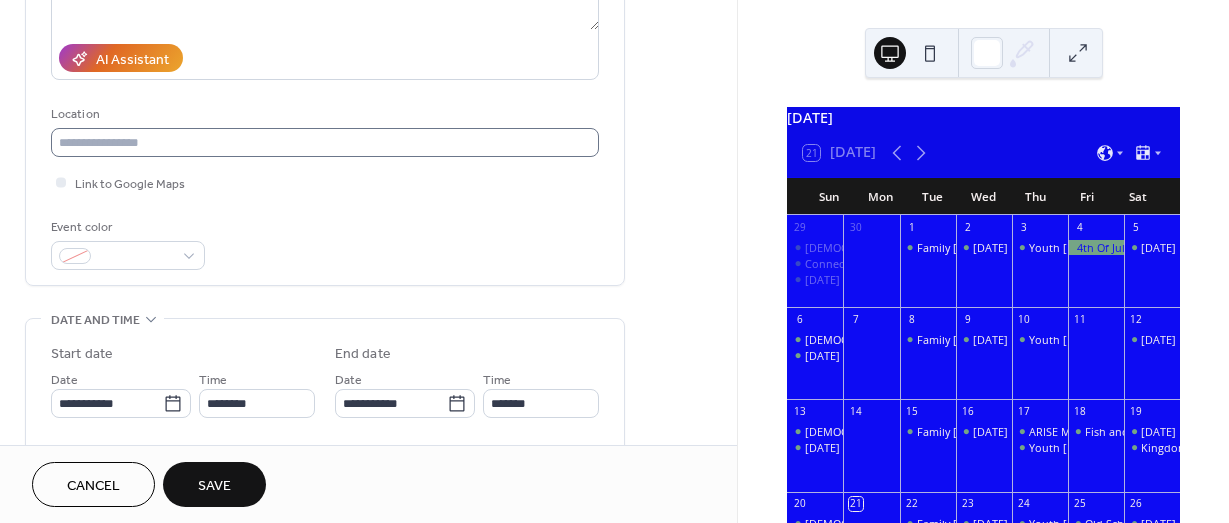 type on "**********" 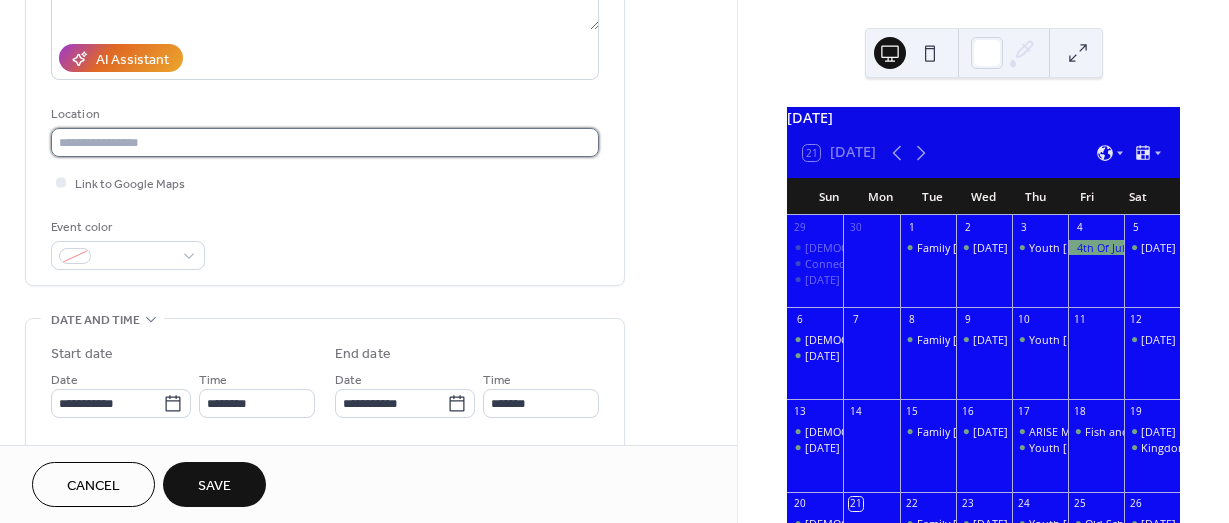 click at bounding box center [325, 142] 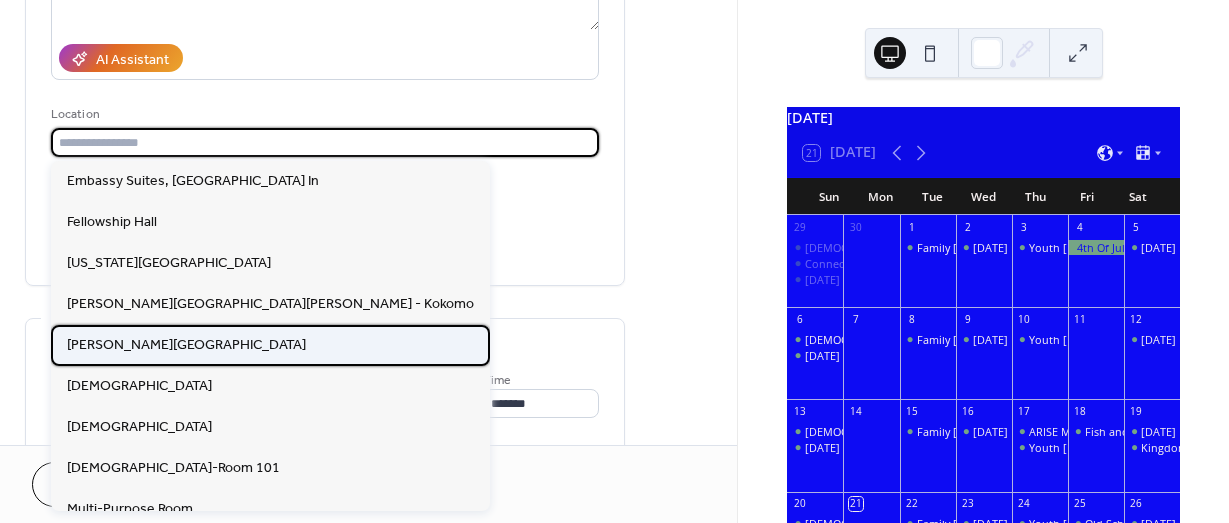 click on "Kemper Center" at bounding box center (186, 345) 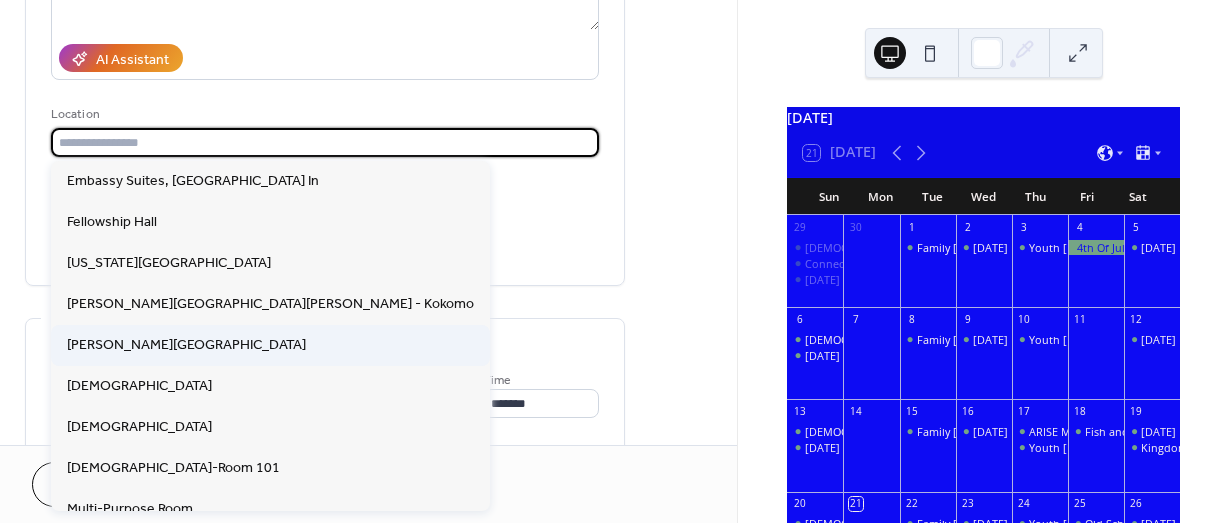 type on "**********" 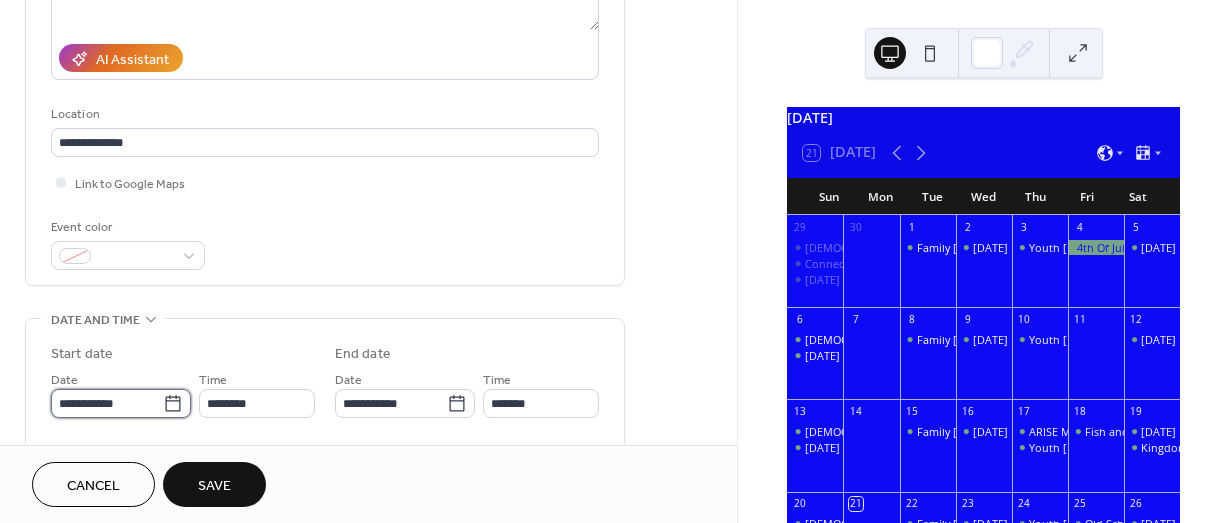 click on "**********" at bounding box center (107, 403) 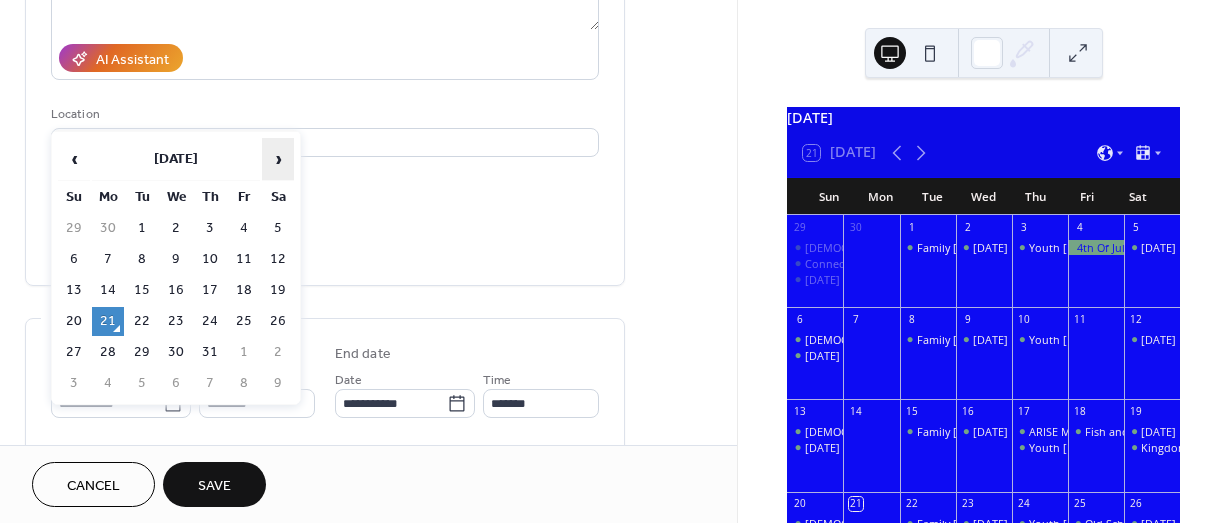click on "›" at bounding box center [278, 159] 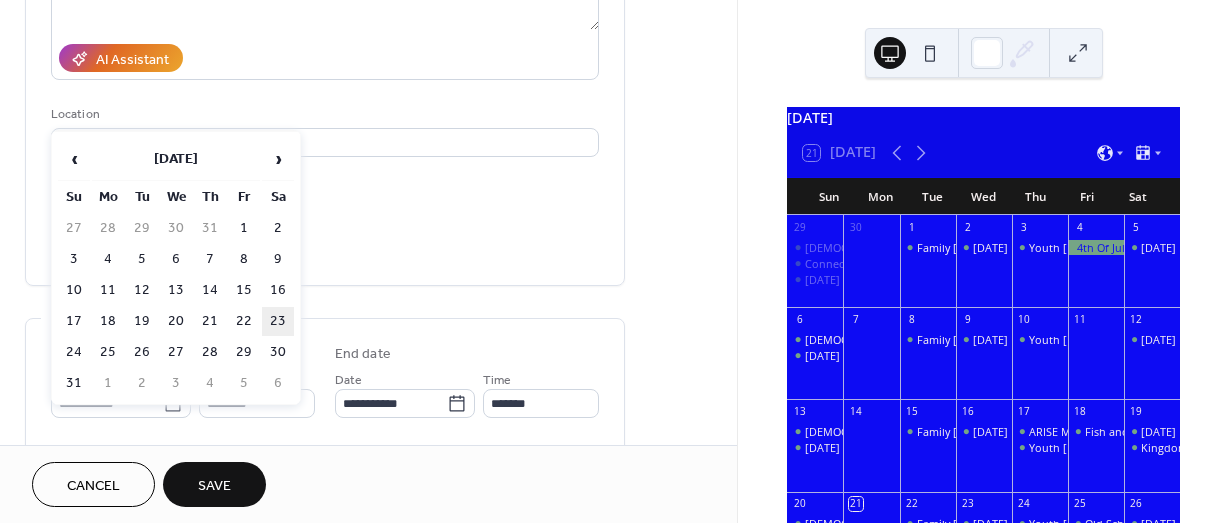 click on "23" at bounding box center (278, 321) 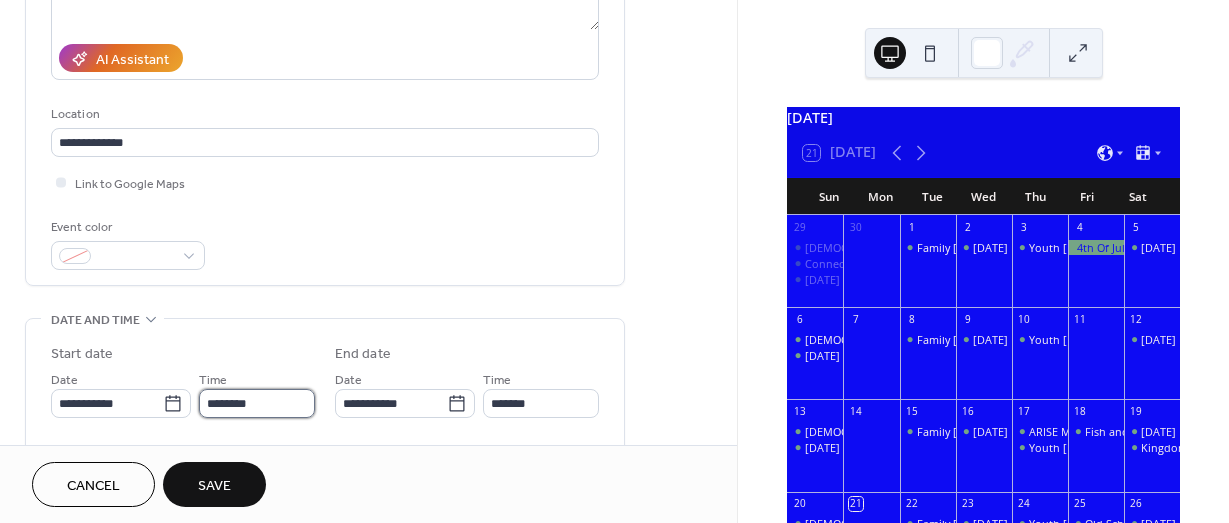 click on "********" at bounding box center [257, 403] 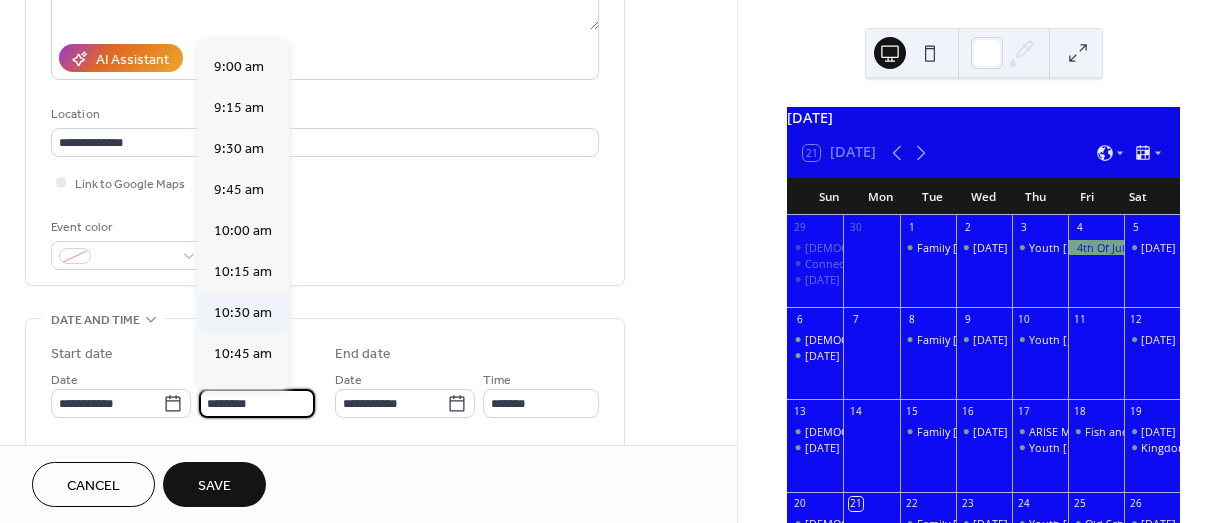scroll, scrollTop: 1635, scrollLeft: 0, axis: vertical 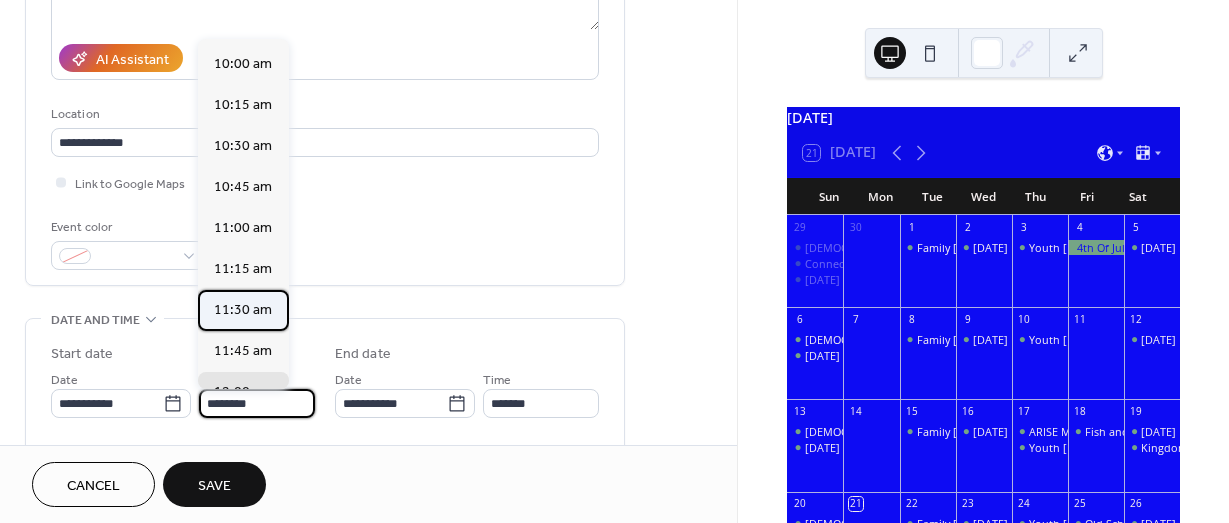 click on "11:30 am" at bounding box center (243, 310) 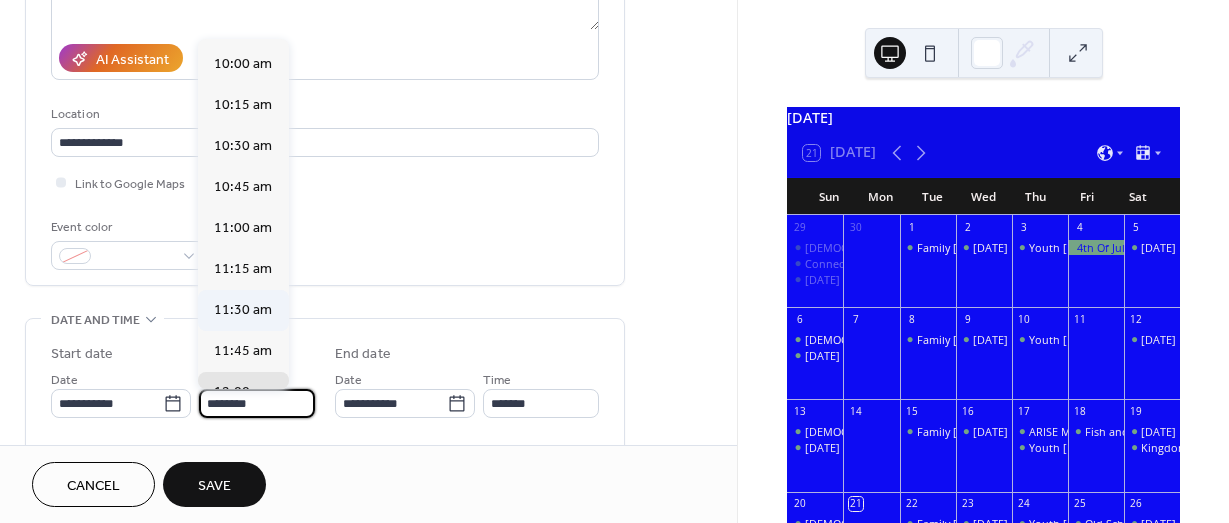 type on "********" 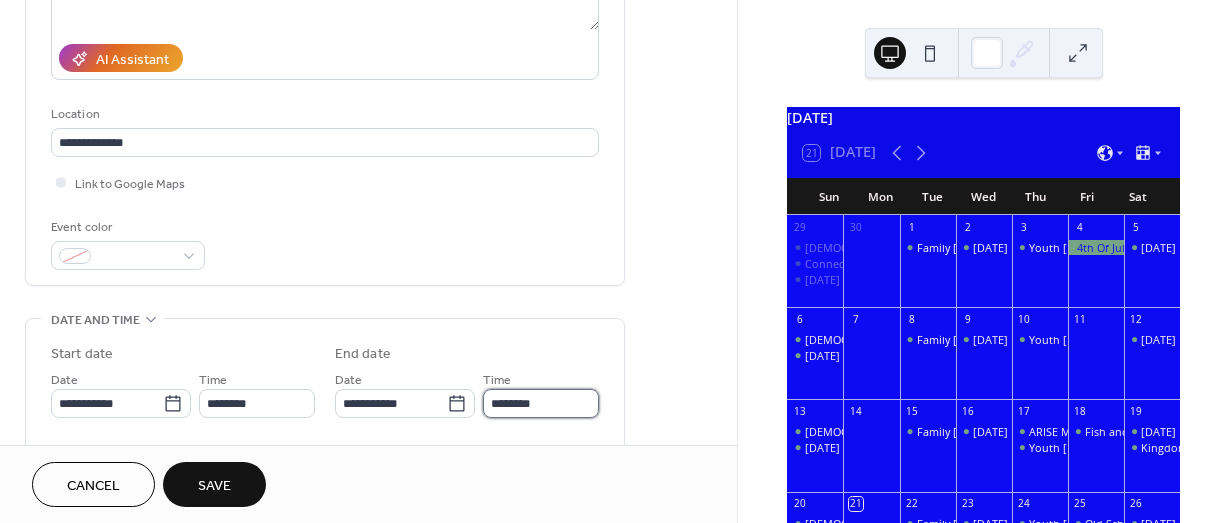 click on "********" at bounding box center (541, 403) 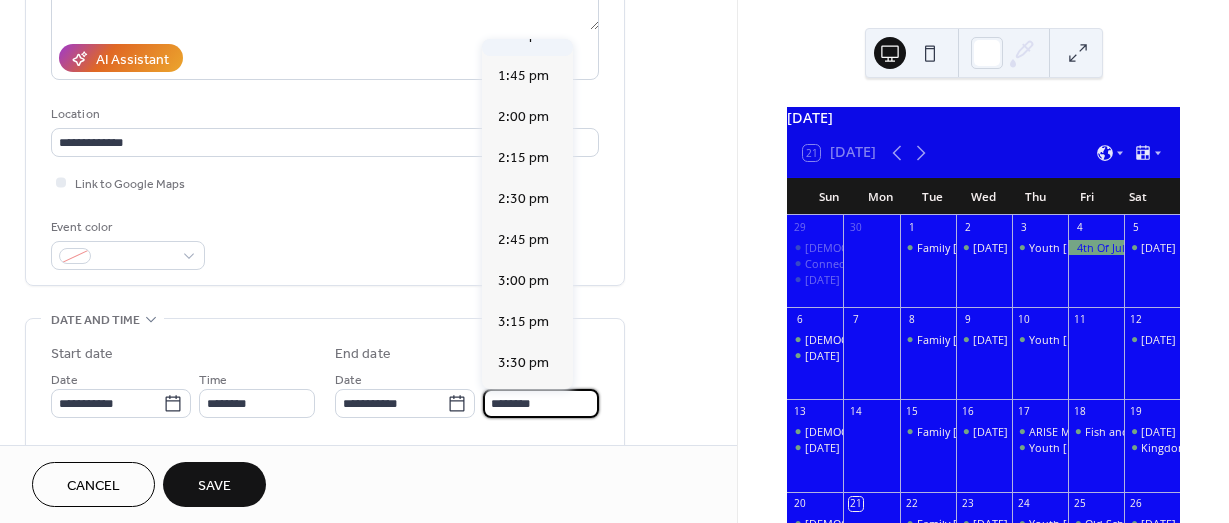 scroll, scrollTop: 333, scrollLeft: 0, axis: vertical 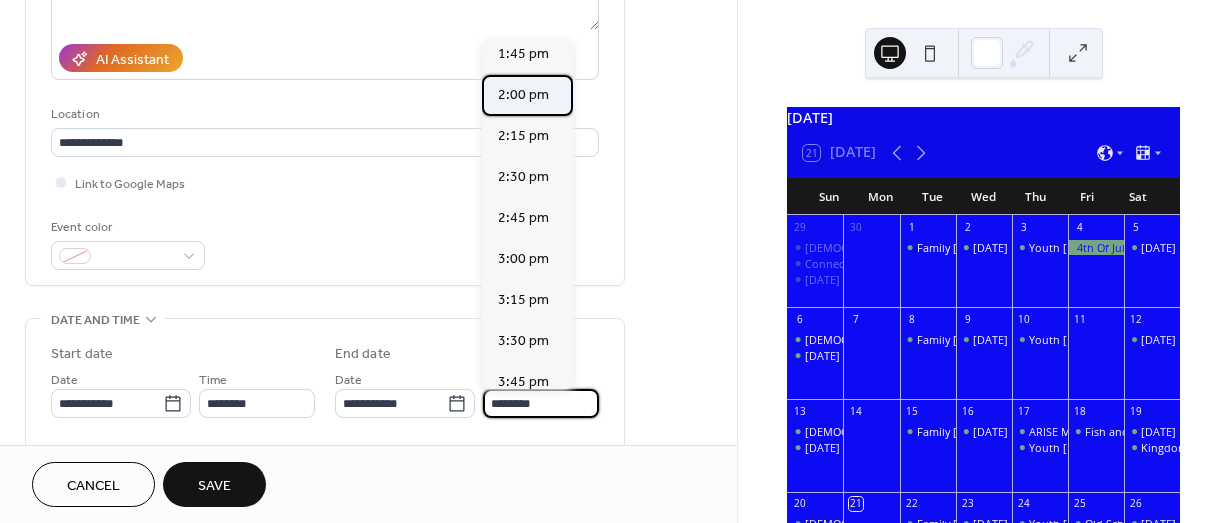 click on "2:00 pm" at bounding box center (523, 95) 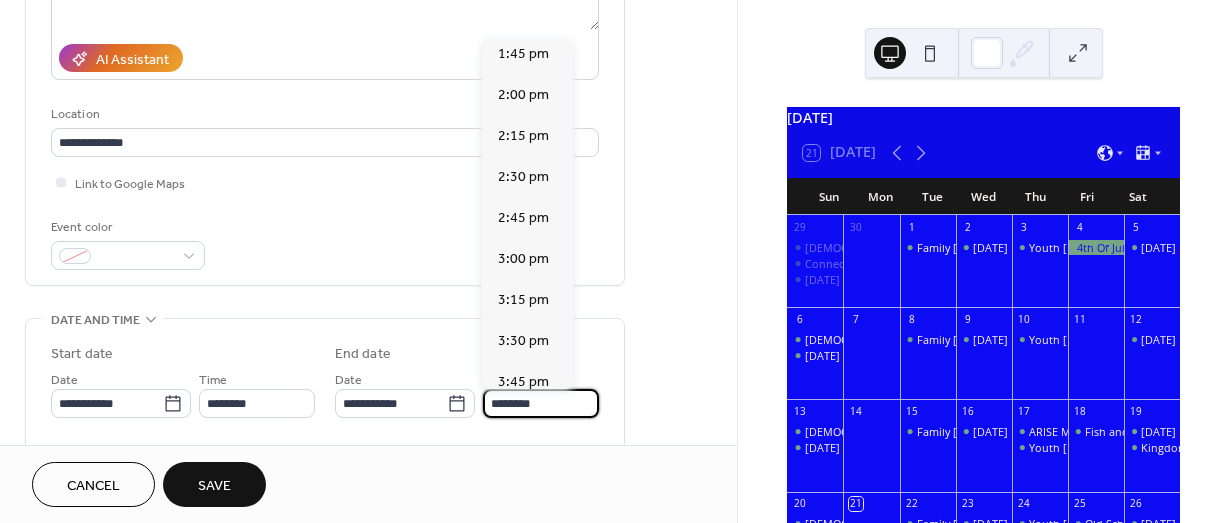 type on "*******" 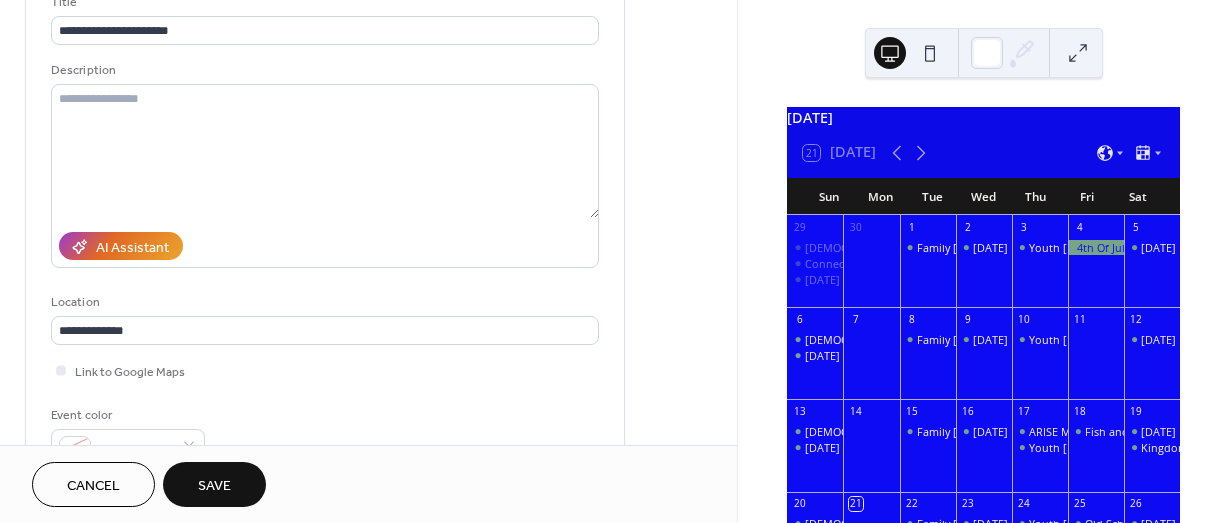 scroll, scrollTop: 51, scrollLeft: 0, axis: vertical 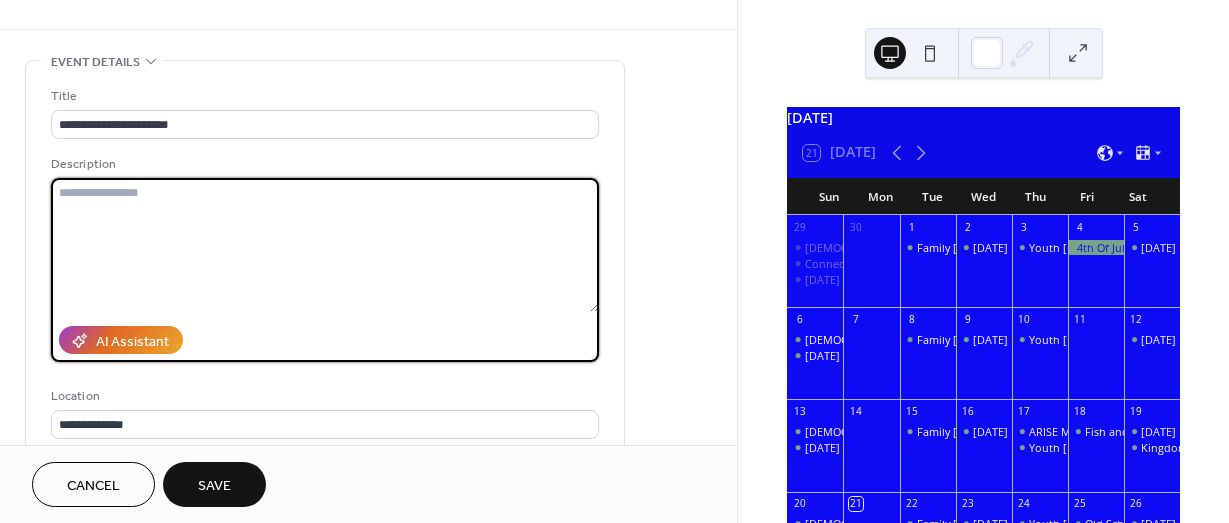 paste on "**********" 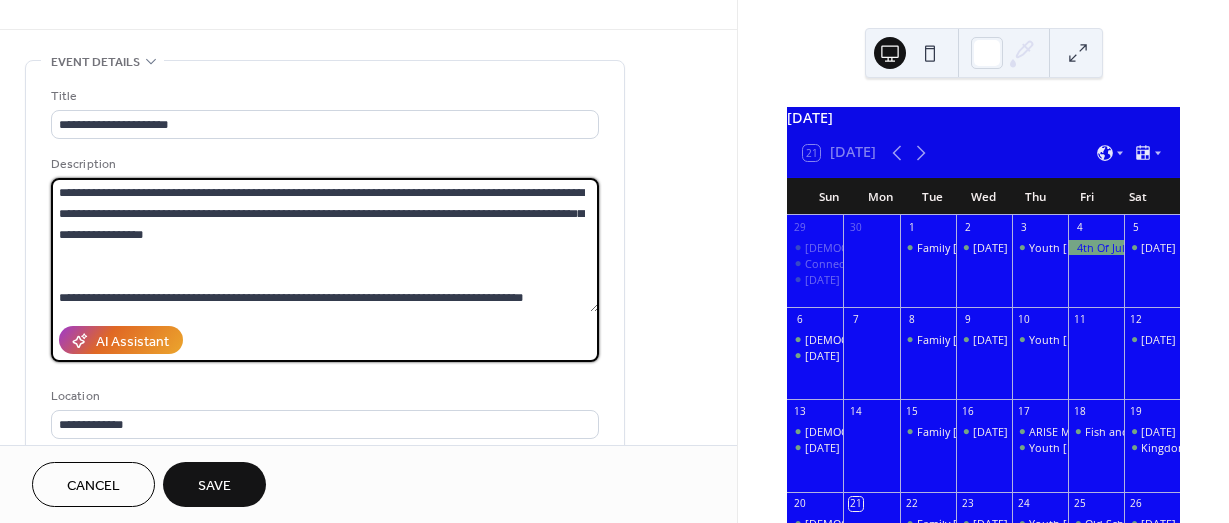 scroll, scrollTop: 231, scrollLeft: 0, axis: vertical 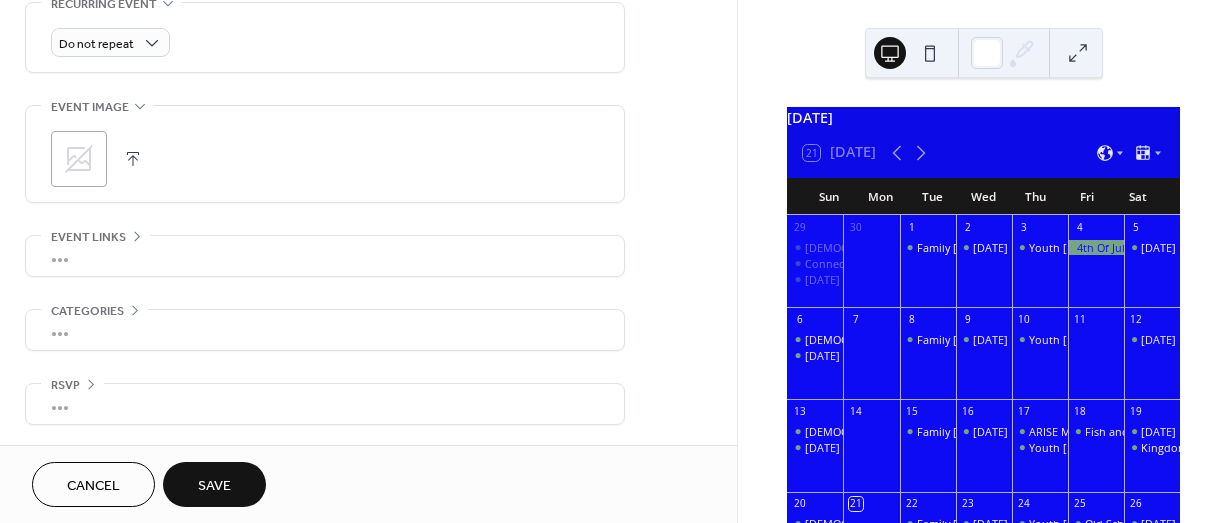 click 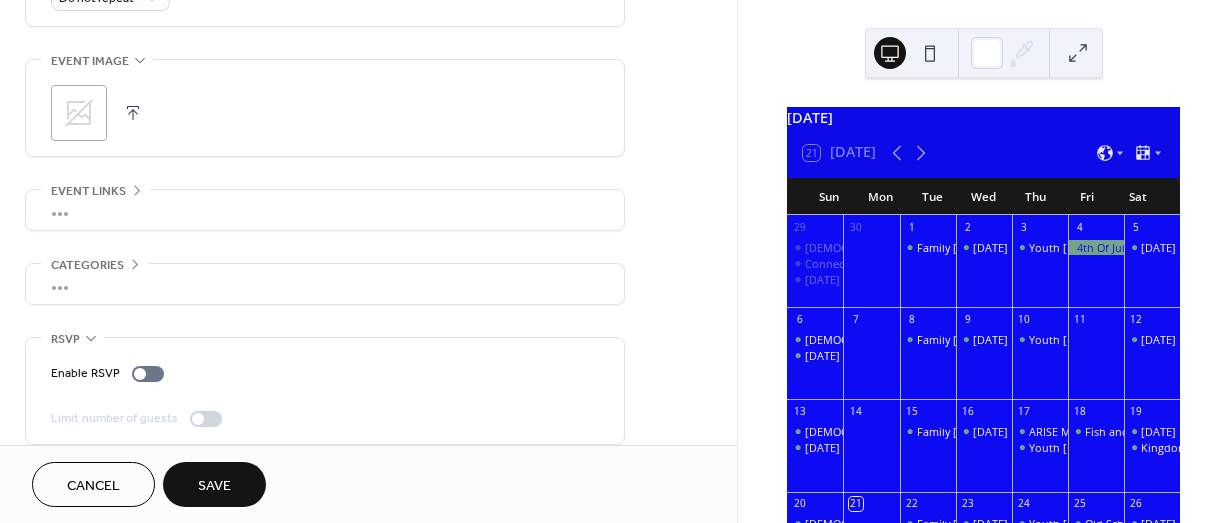 scroll, scrollTop: 950, scrollLeft: 0, axis: vertical 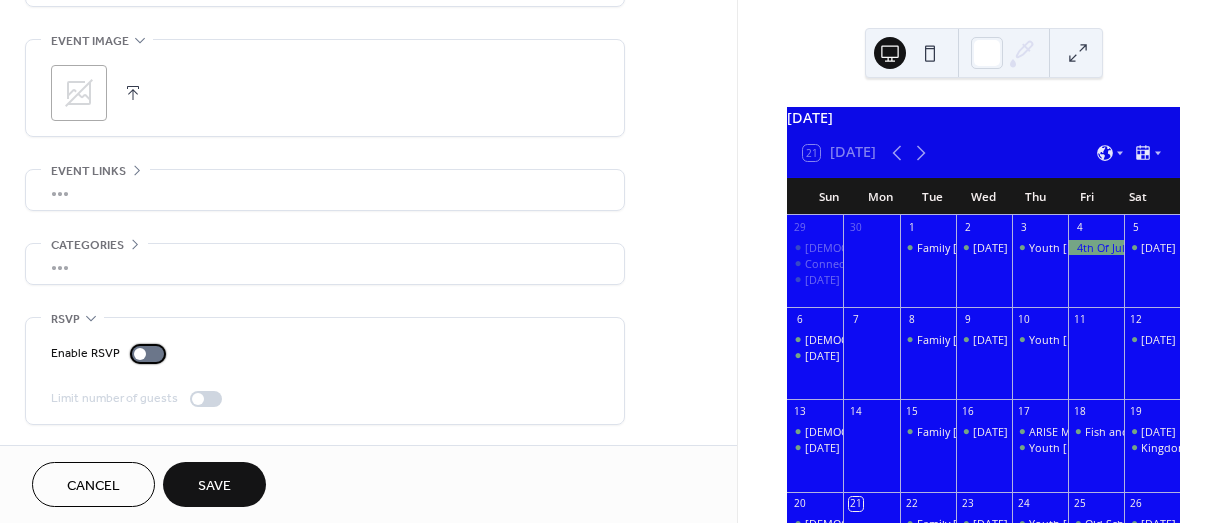 click at bounding box center [148, 354] 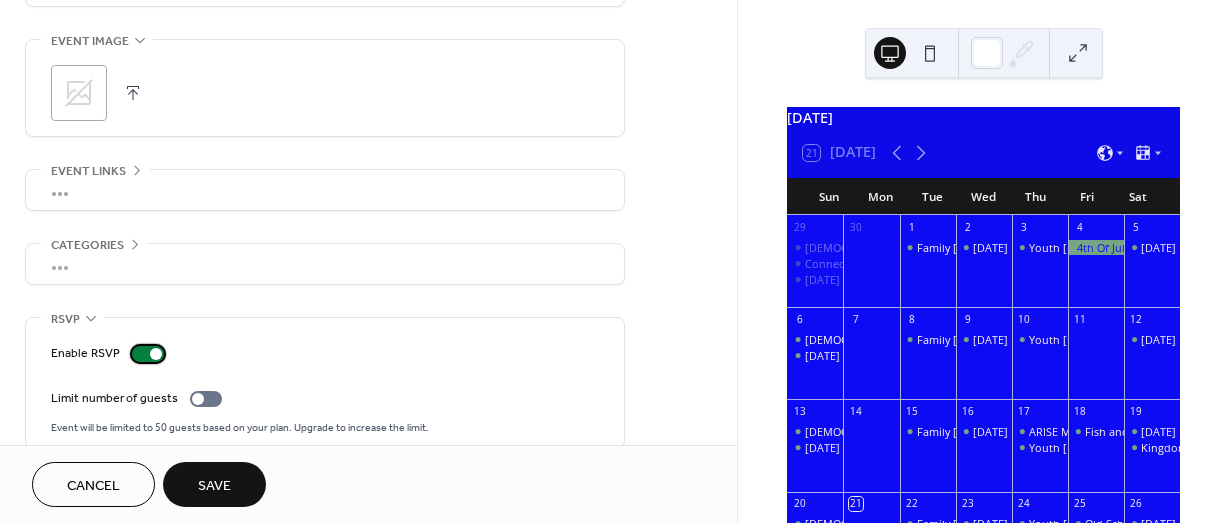scroll, scrollTop: 974, scrollLeft: 0, axis: vertical 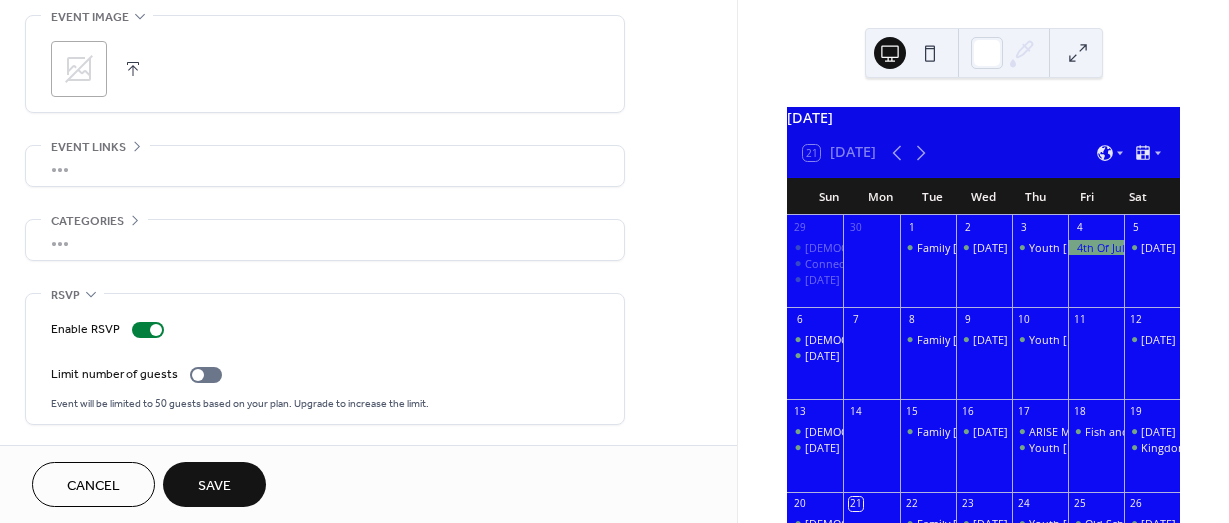 click 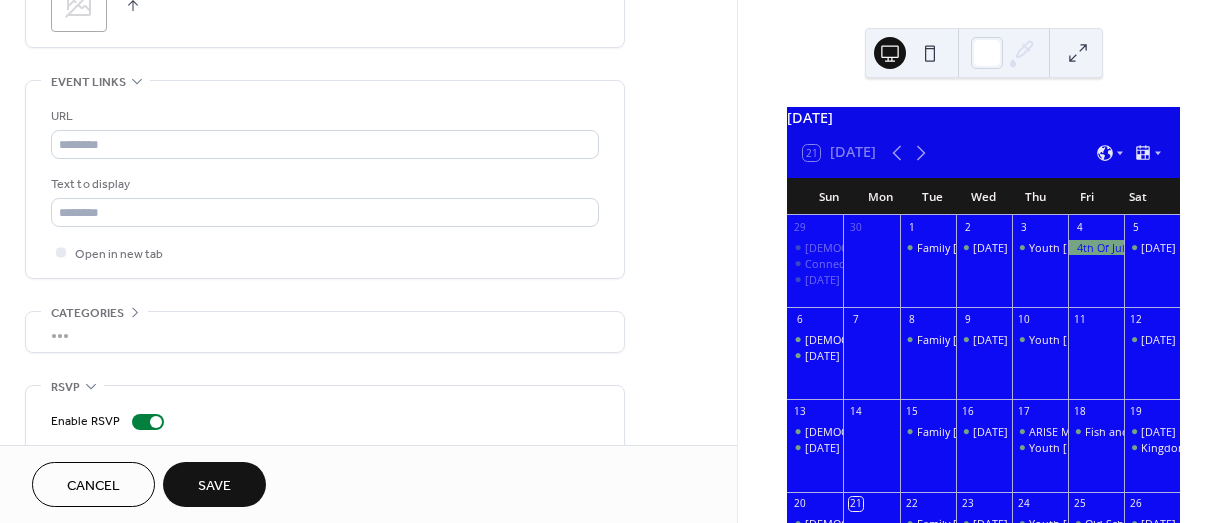 scroll, scrollTop: 1131, scrollLeft: 0, axis: vertical 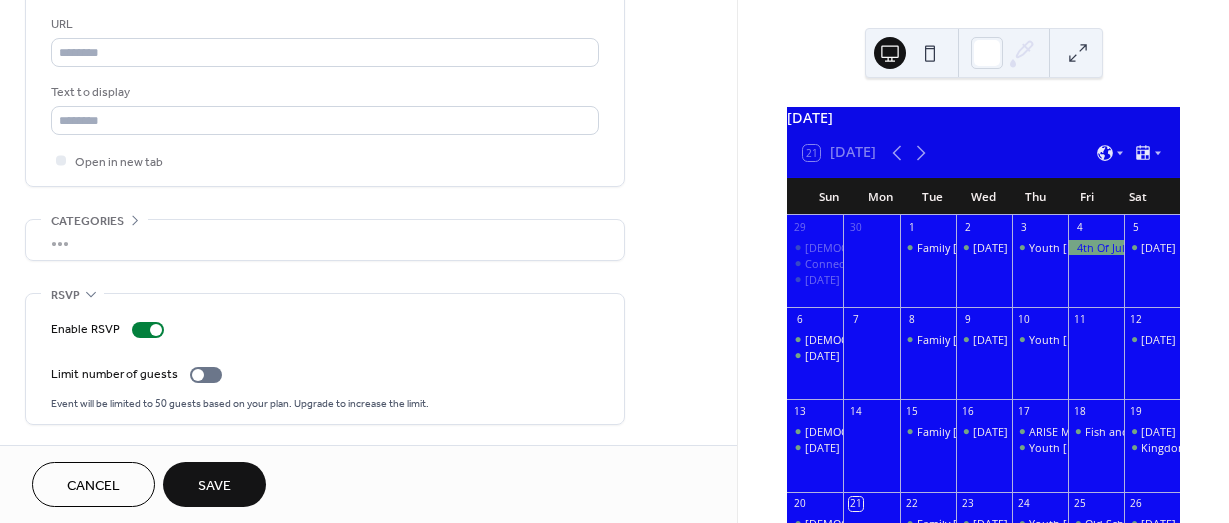 click 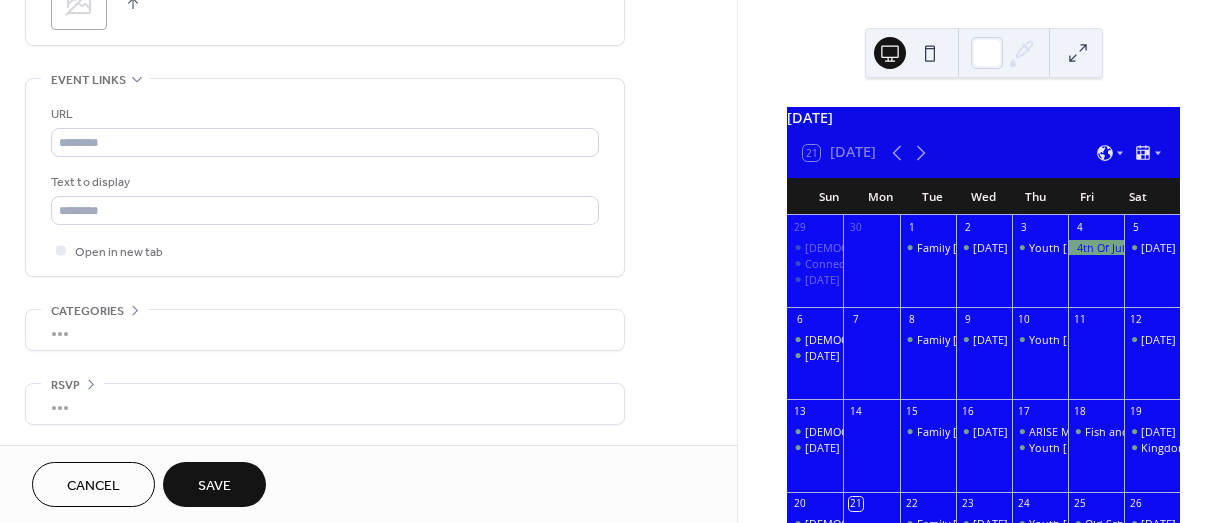 scroll, scrollTop: 1041, scrollLeft: 0, axis: vertical 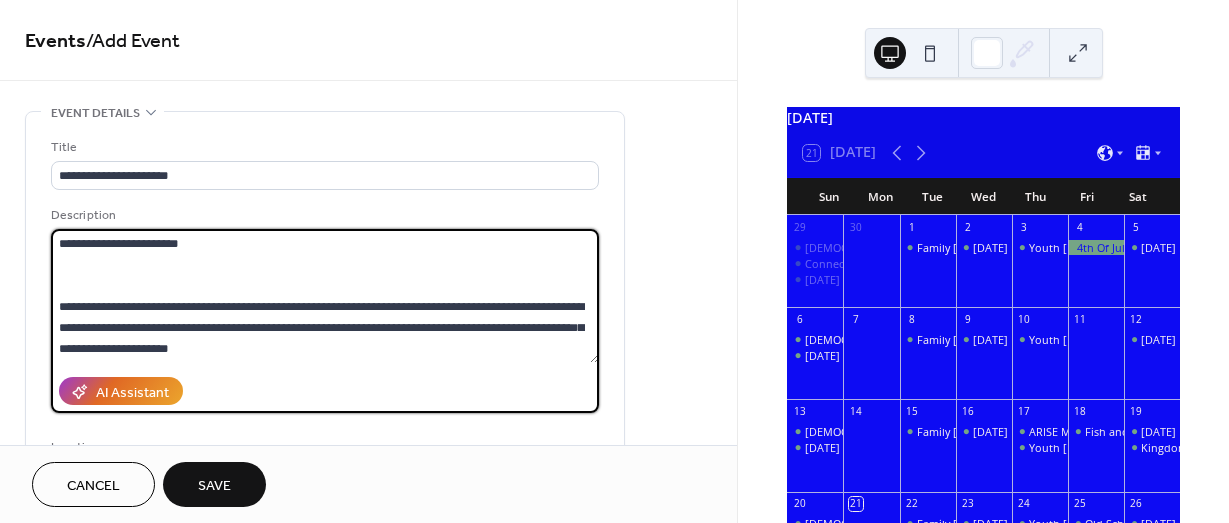 paste on "**********" 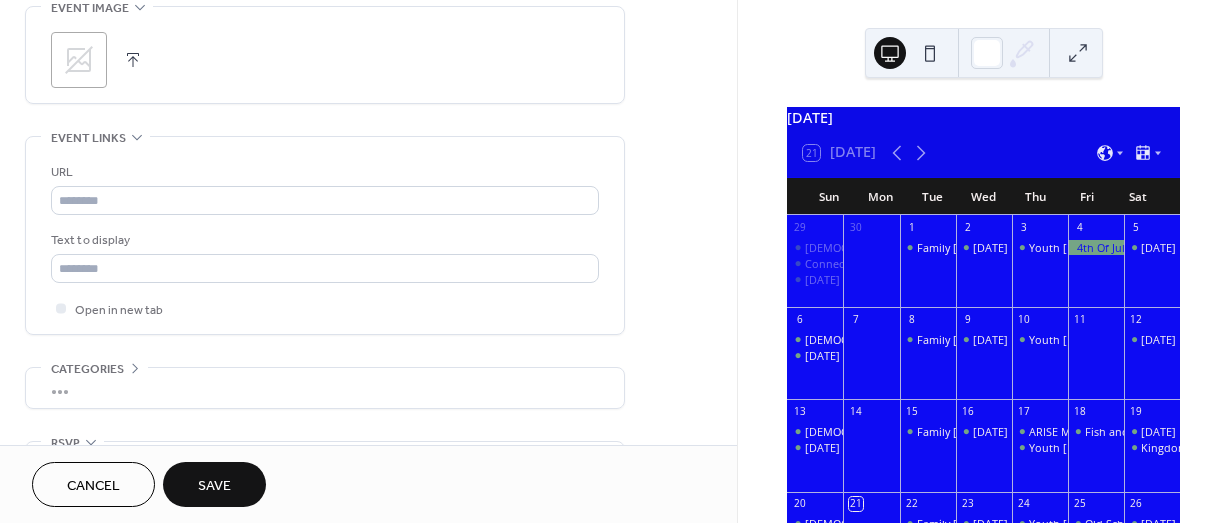 scroll, scrollTop: 964, scrollLeft: 0, axis: vertical 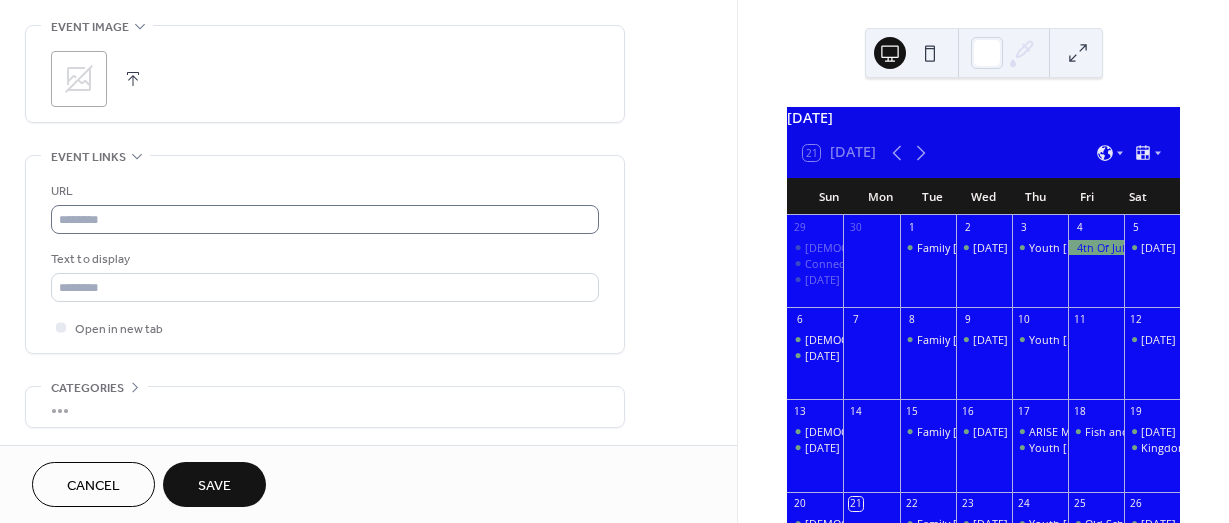 type on "**********" 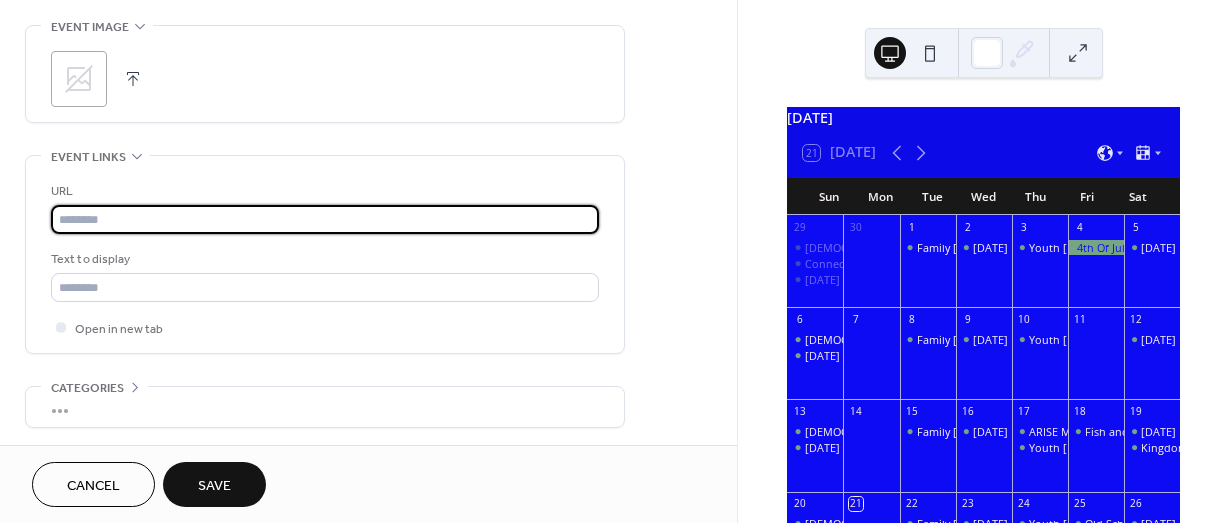 paste on "**********" 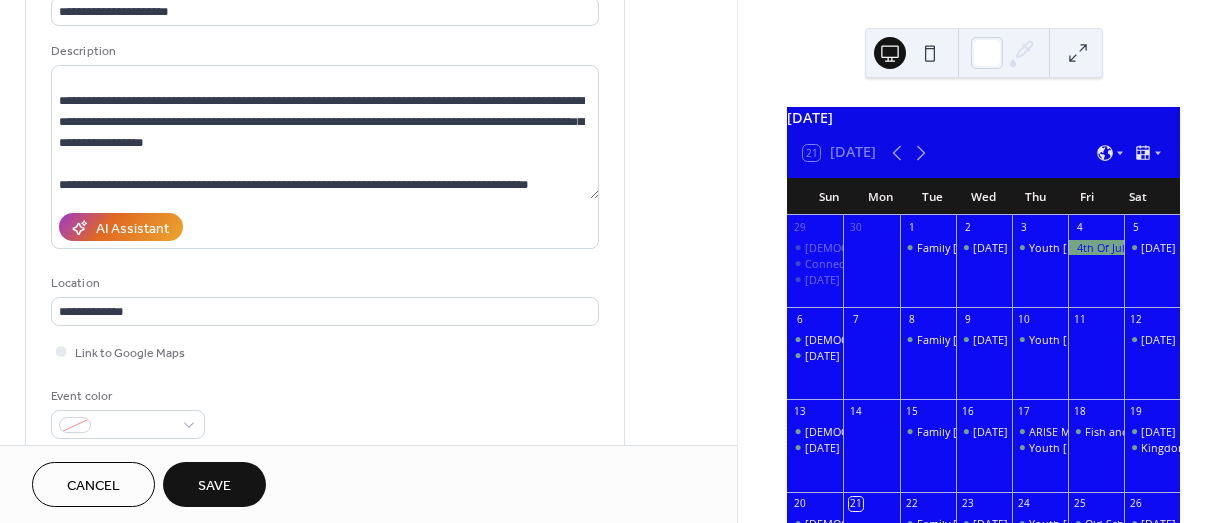 scroll, scrollTop: 0, scrollLeft: 0, axis: both 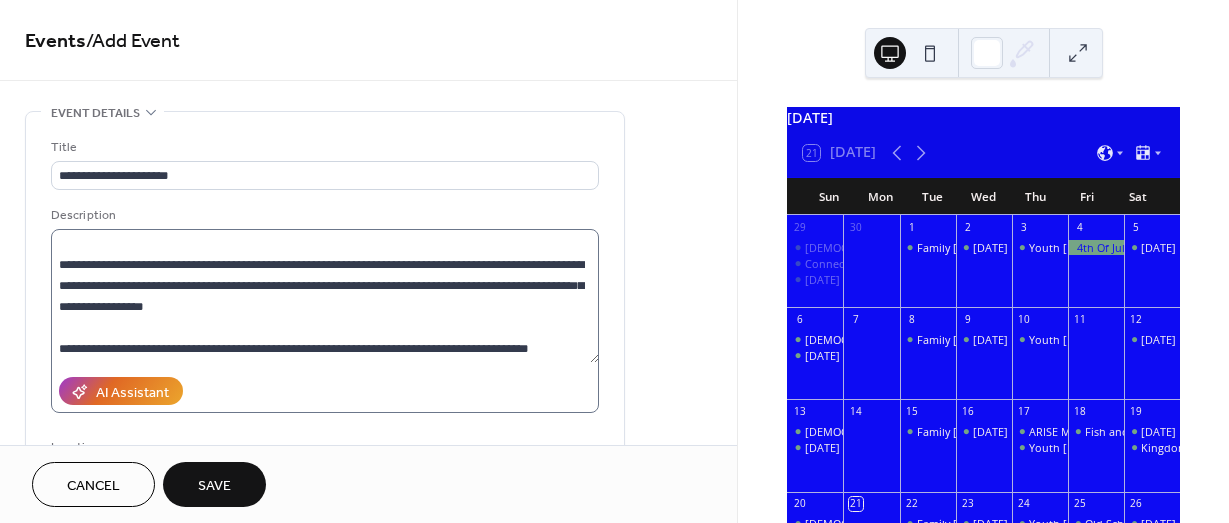 type on "**********" 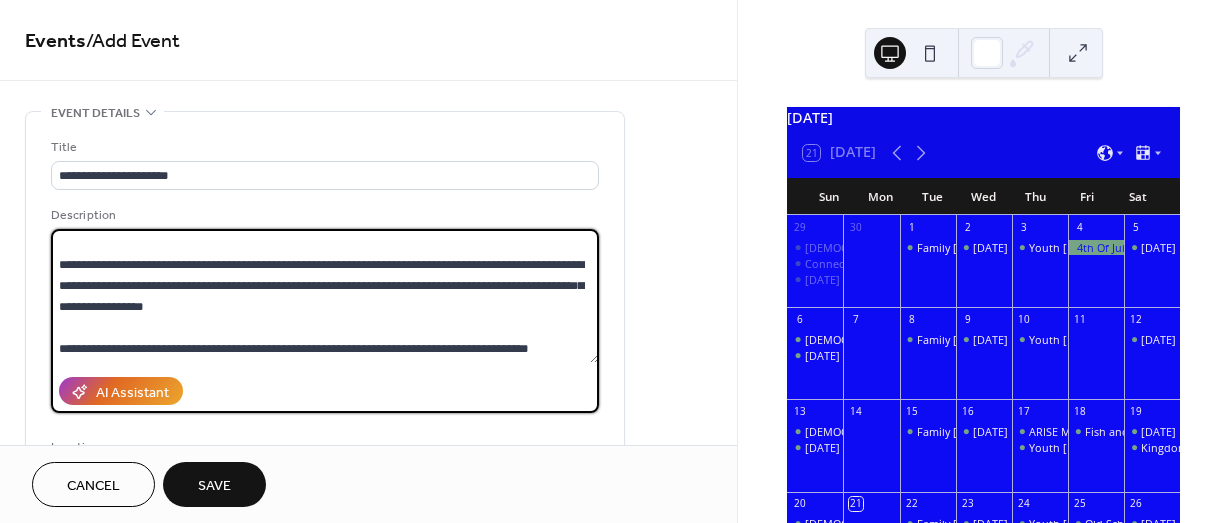 drag, startPoint x: 54, startPoint y: 283, endPoint x: 455, endPoint y: 407, distance: 419.73444 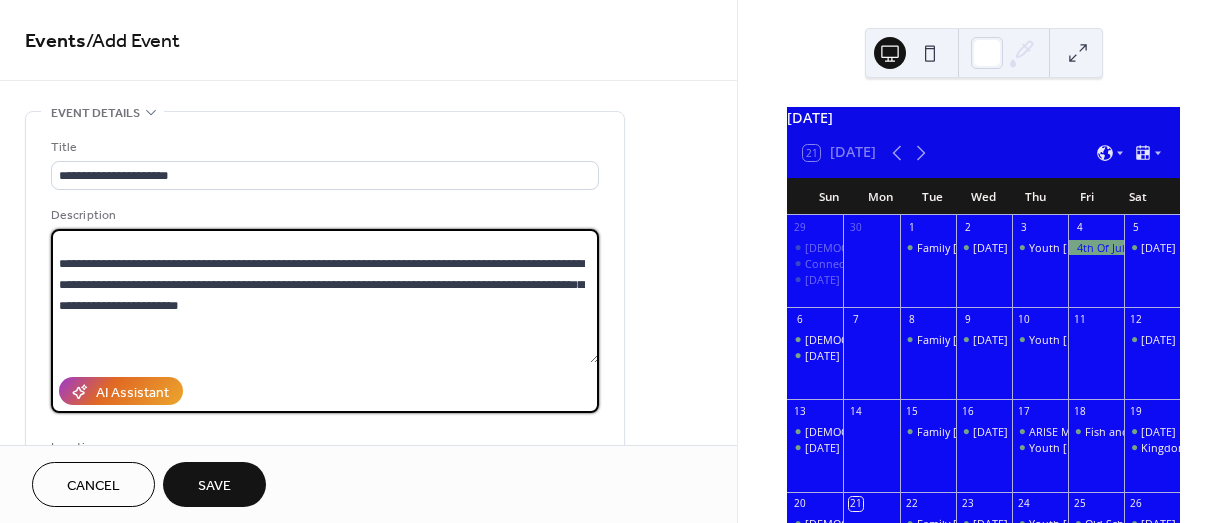 scroll, scrollTop: 0, scrollLeft: 0, axis: both 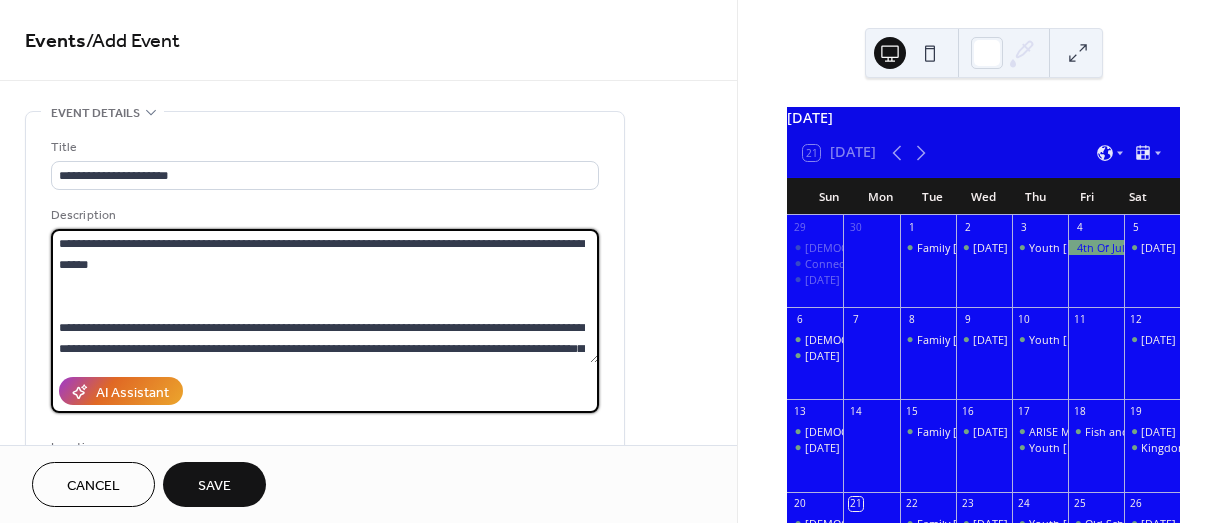 click on "**********" at bounding box center (325, 296) 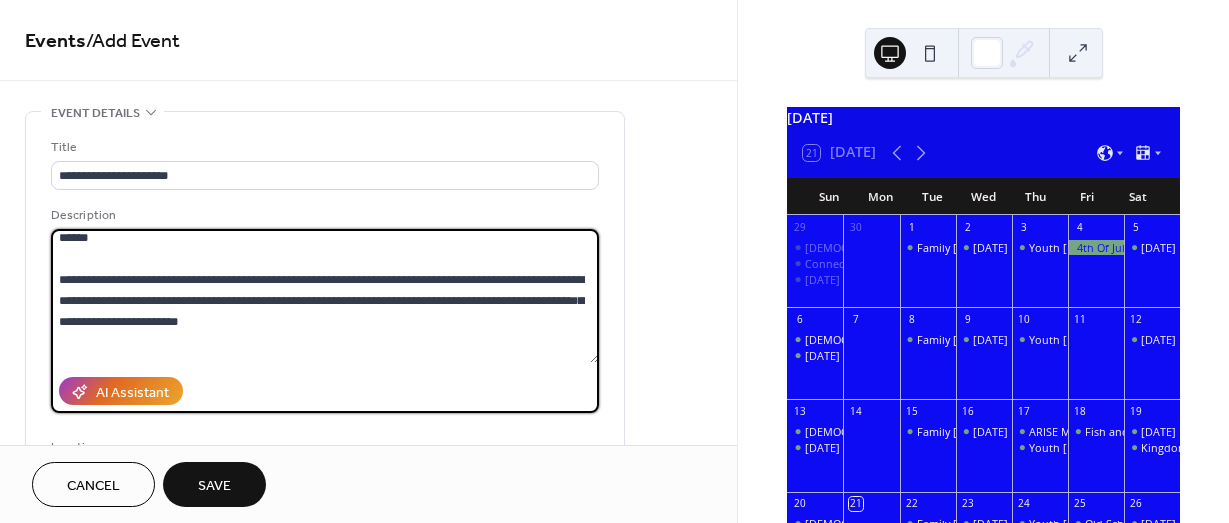 scroll, scrollTop: 0, scrollLeft: 0, axis: both 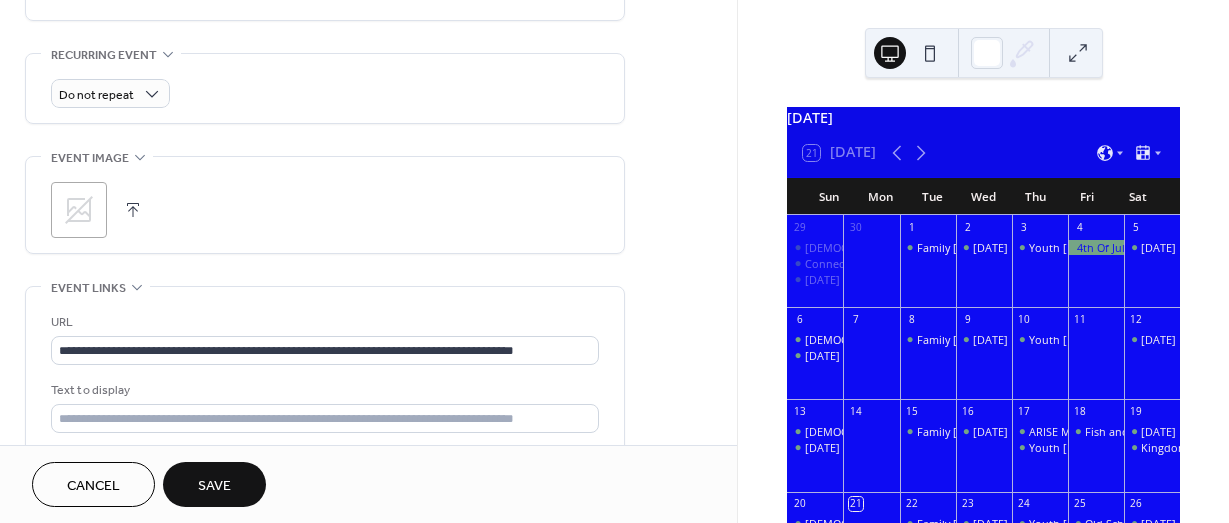 type on "**********" 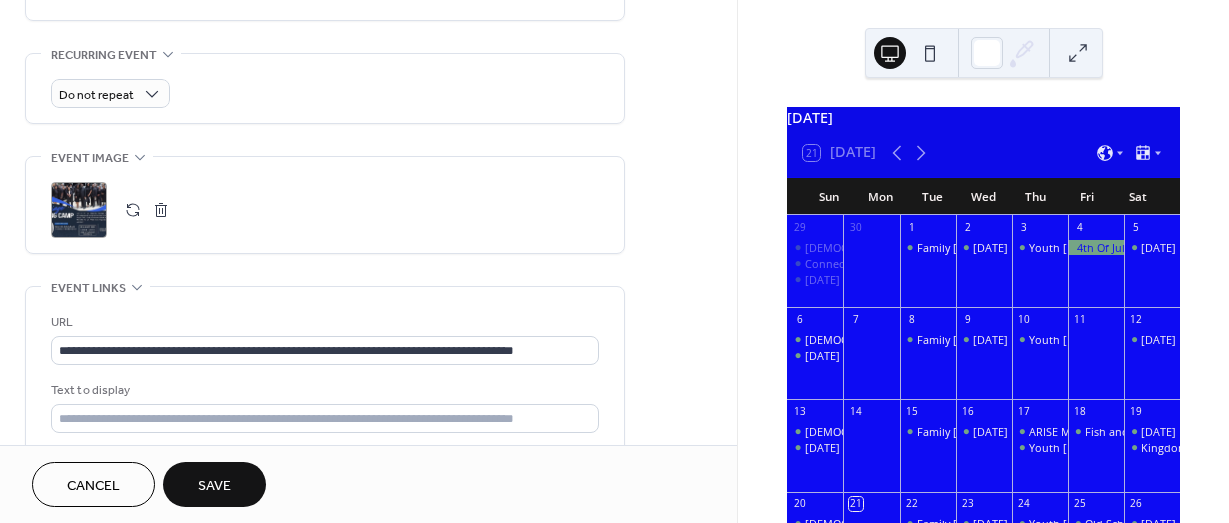 click on ";" at bounding box center (79, 210) 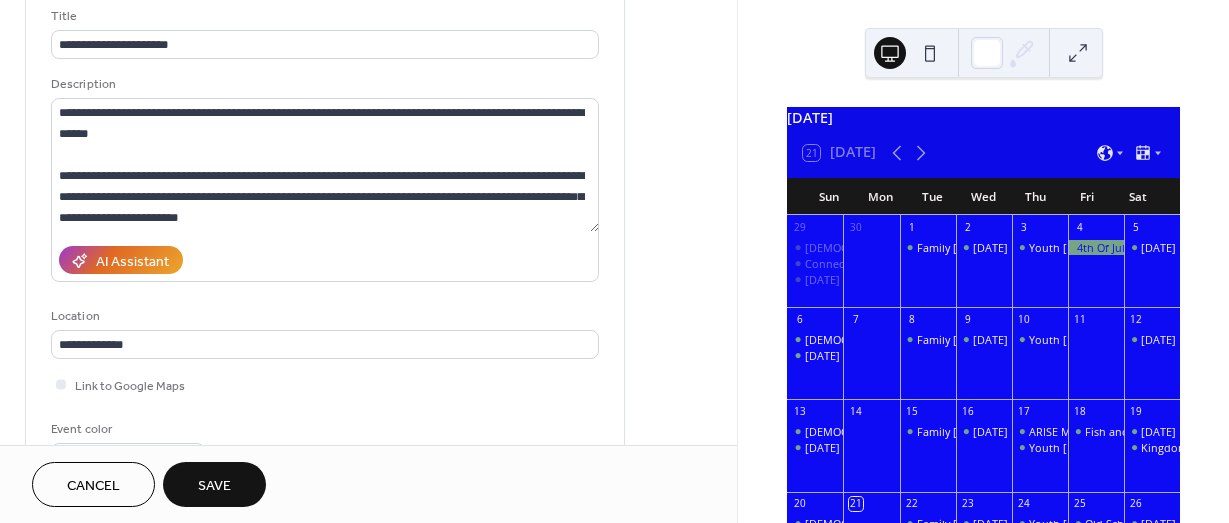 scroll, scrollTop: 0, scrollLeft: 0, axis: both 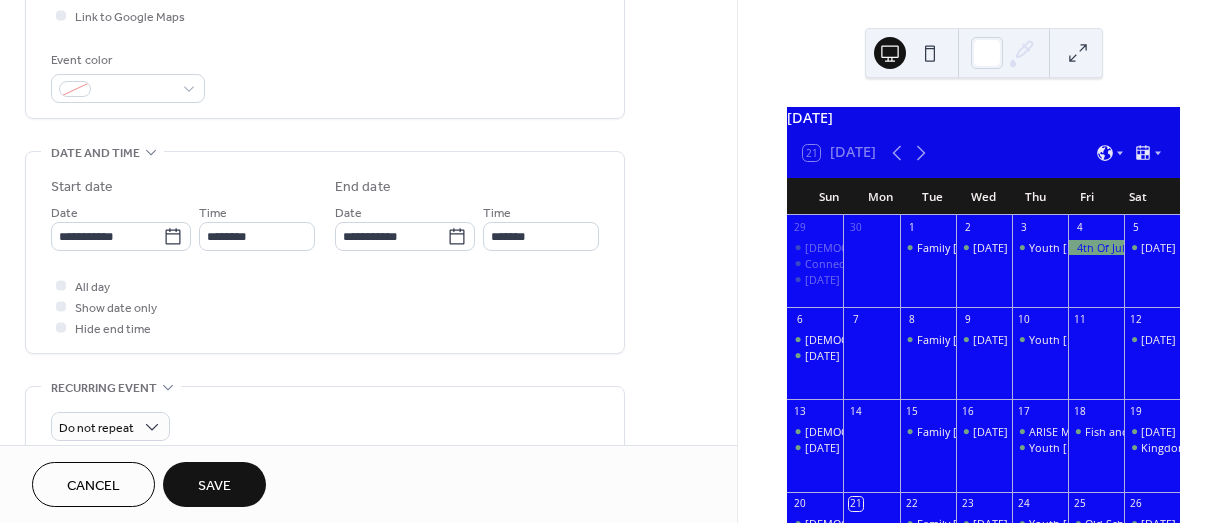 click on "Save" at bounding box center (214, 486) 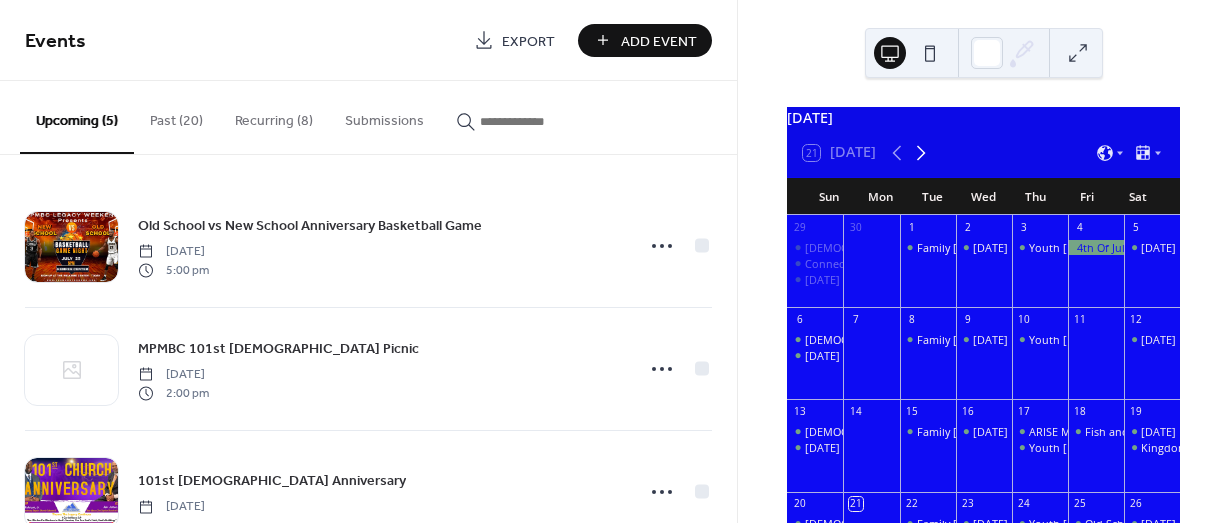 click 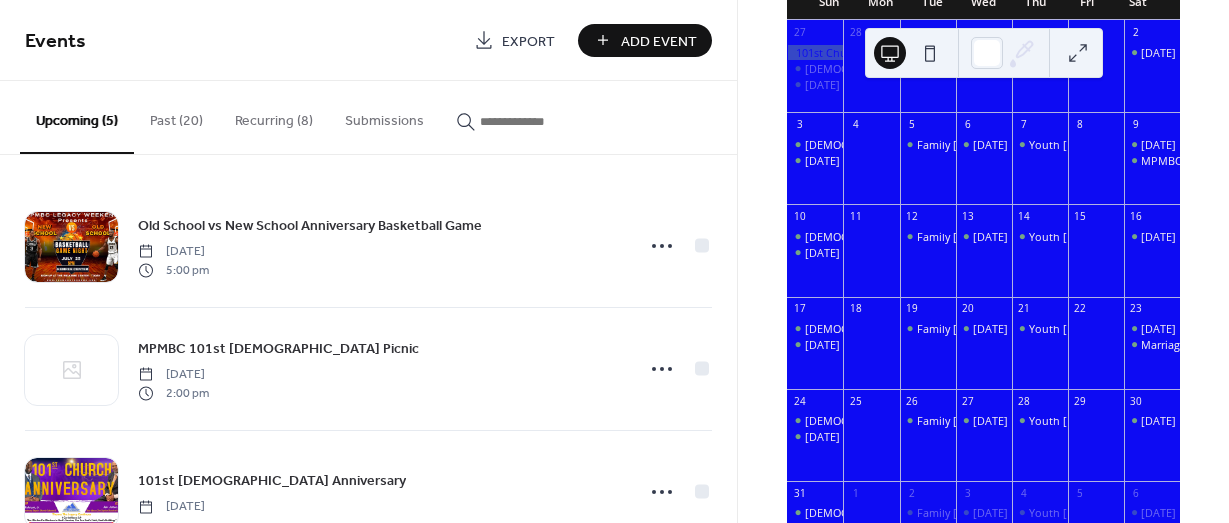 scroll, scrollTop: 333, scrollLeft: 0, axis: vertical 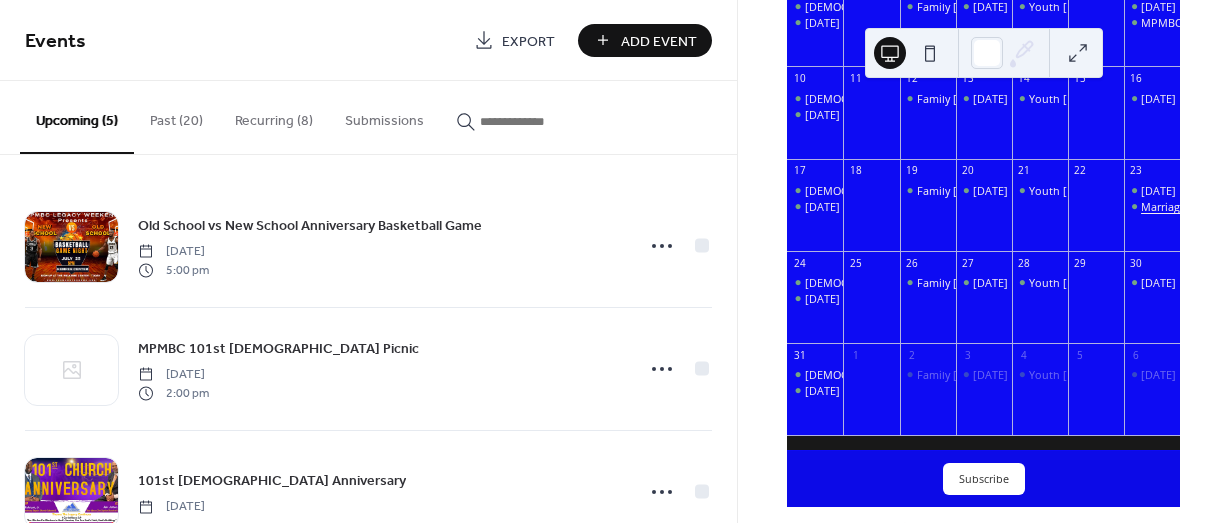 click on "Marriage Training Camp" at bounding box center [1202, 206] 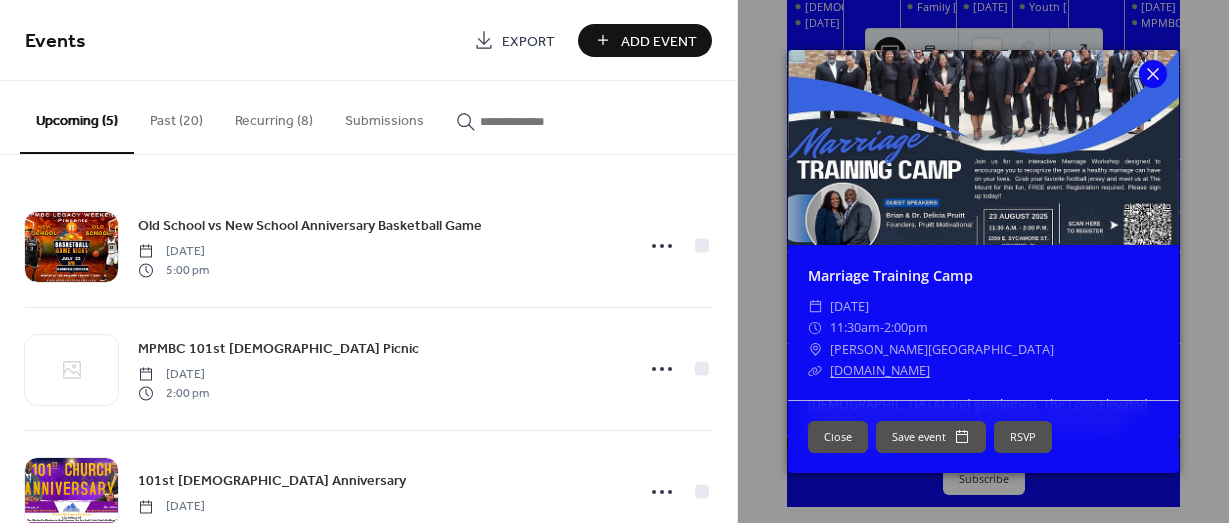 click 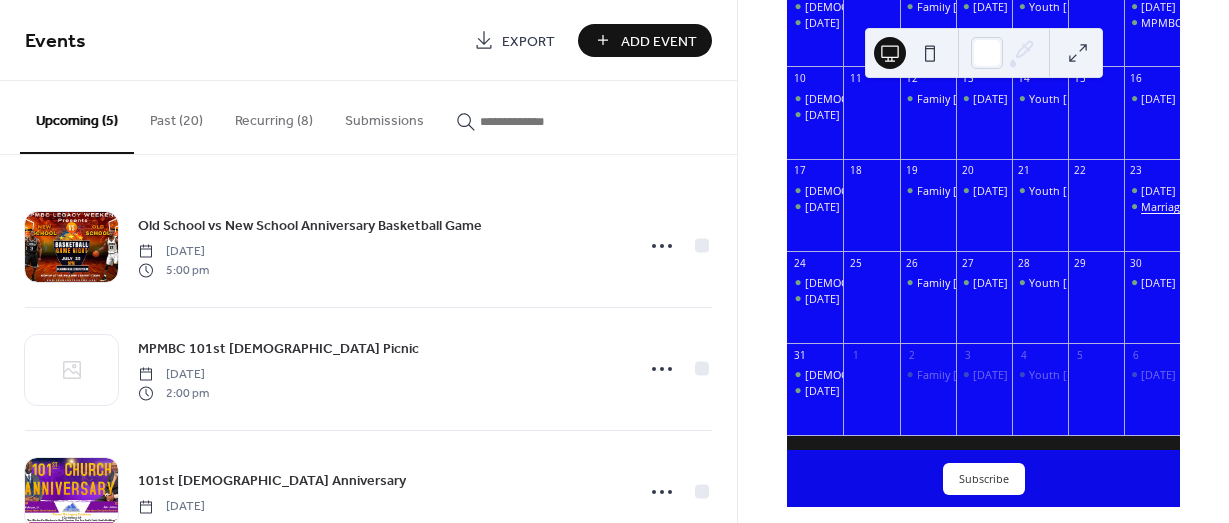 click on "Marriage Training Camp" at bounding box center [1202, 206] 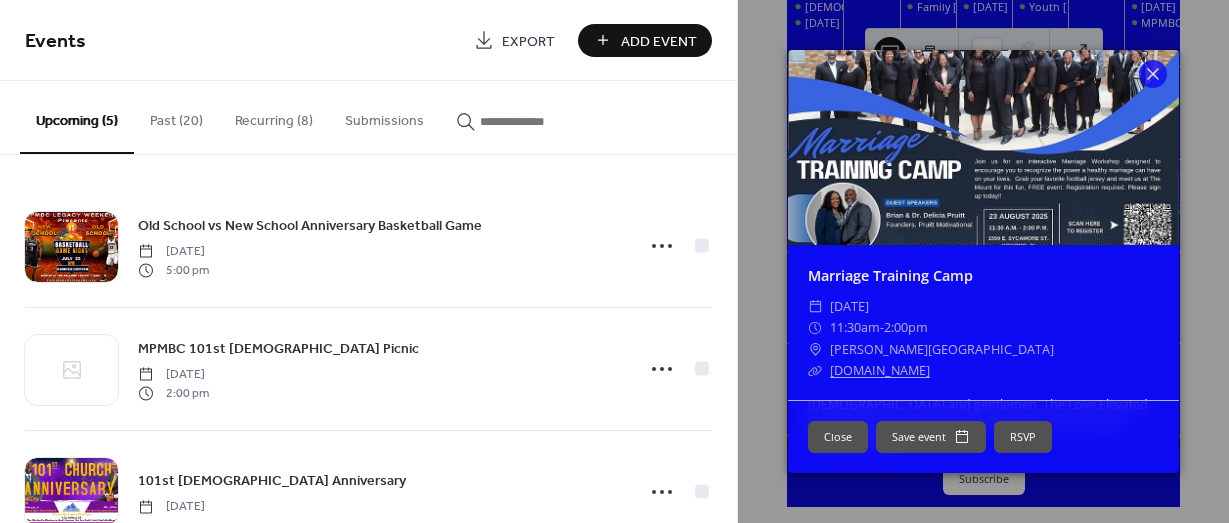 click on "RSVP" at bounding box center [1023, 437] 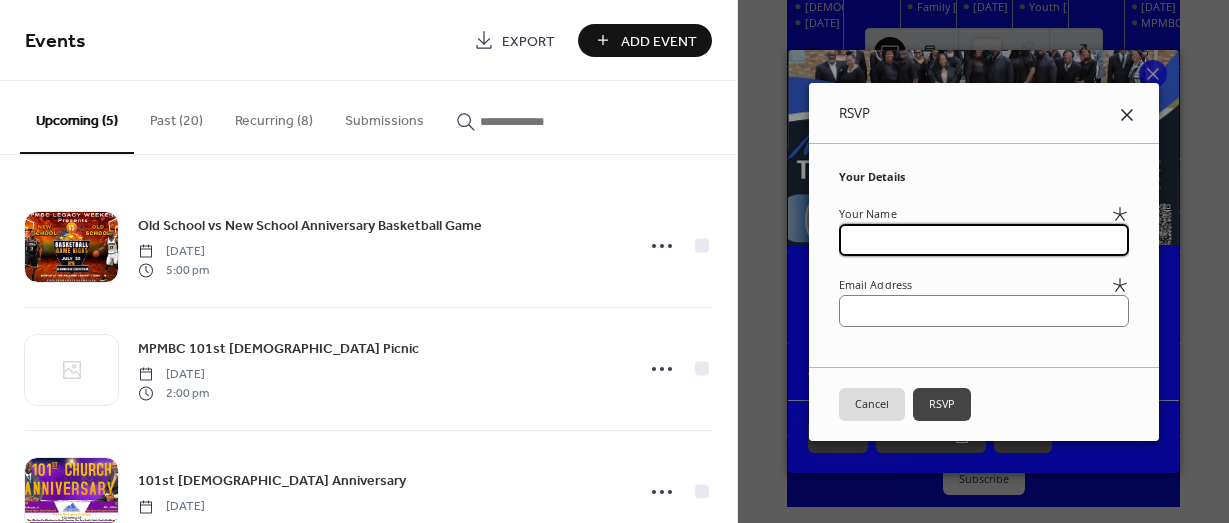 click 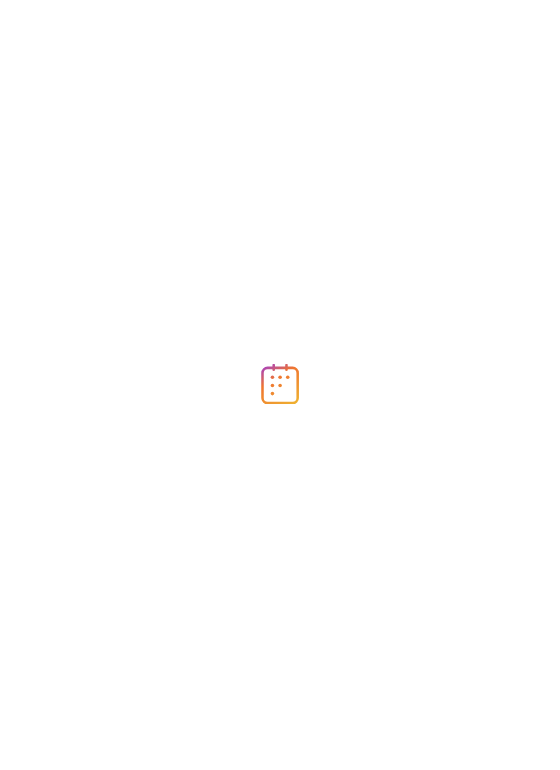 scroll, scrollTop: 0, scrollLeft: 0, axis: both 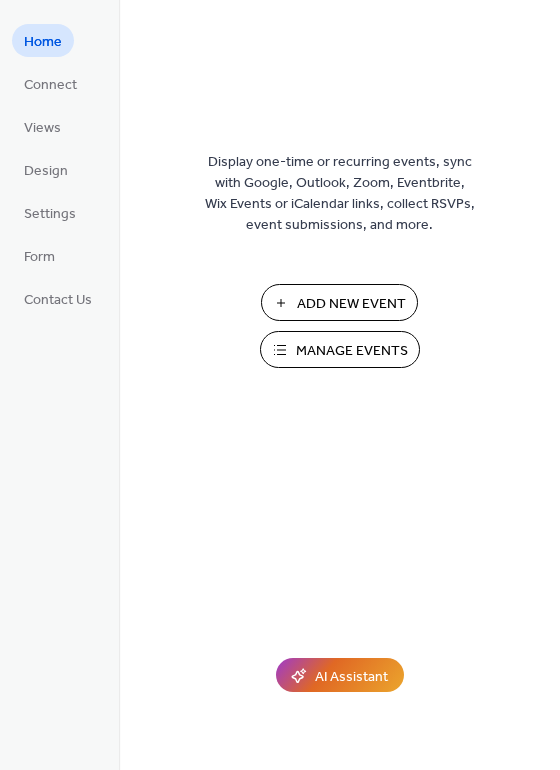 click on "Manage Events" at bounding box center [352, 351] 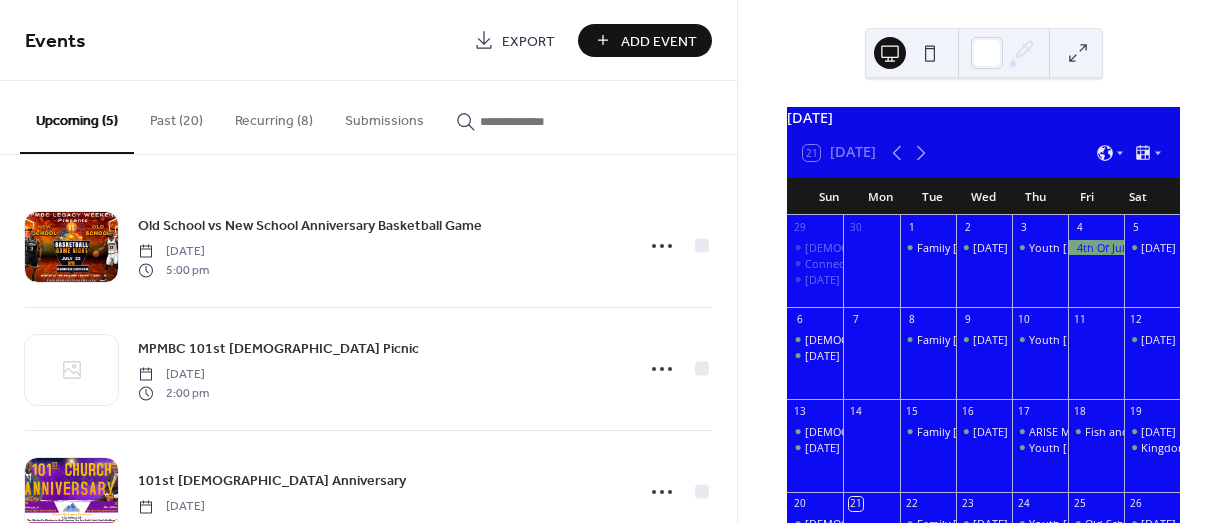 scroll, scrollTop: 0, scrollLeft: 0, axis: both 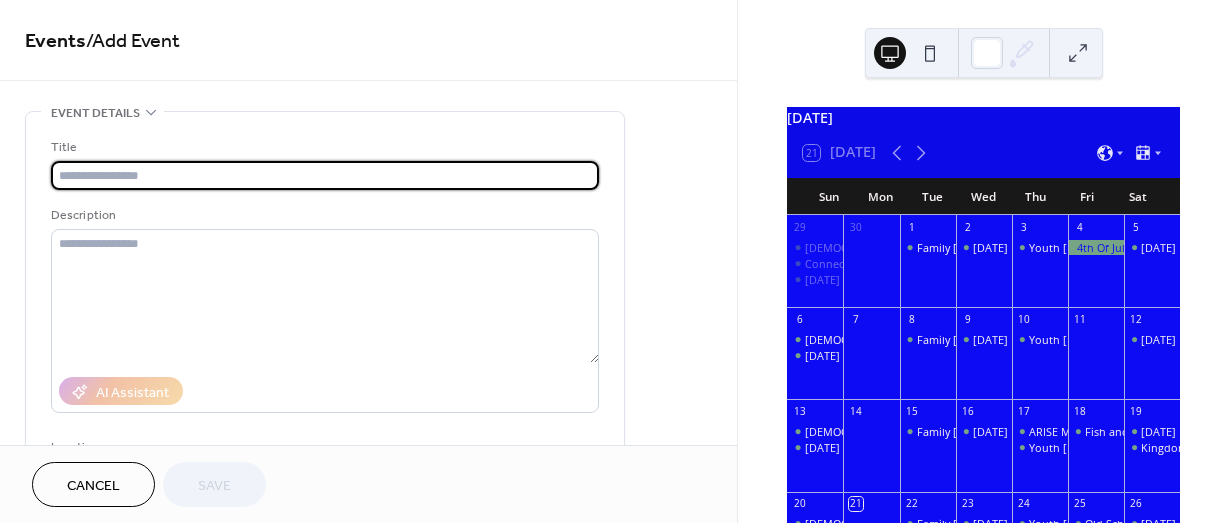 type on "*" 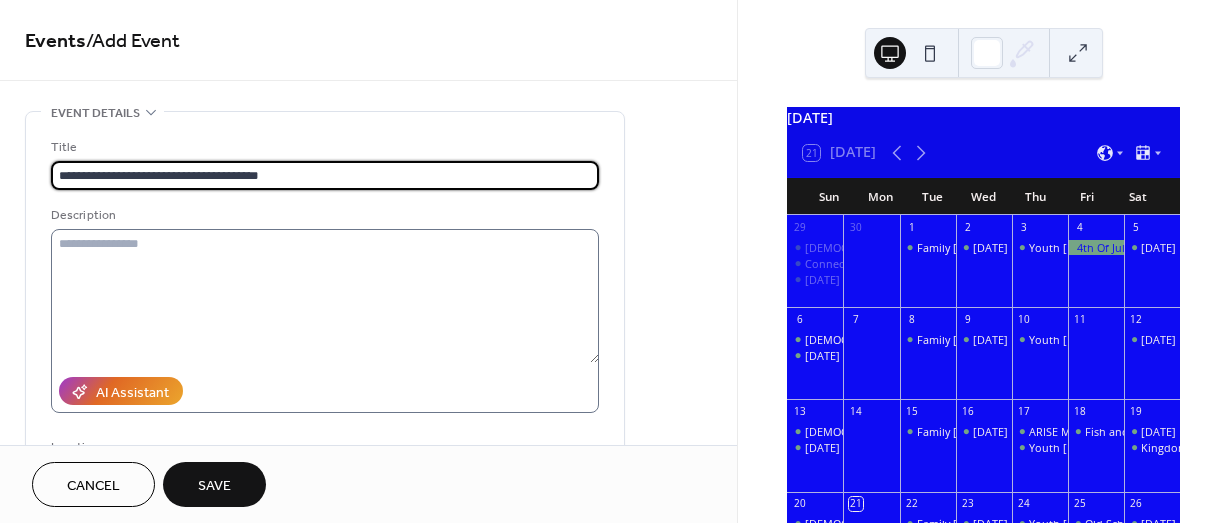 type on "**********" 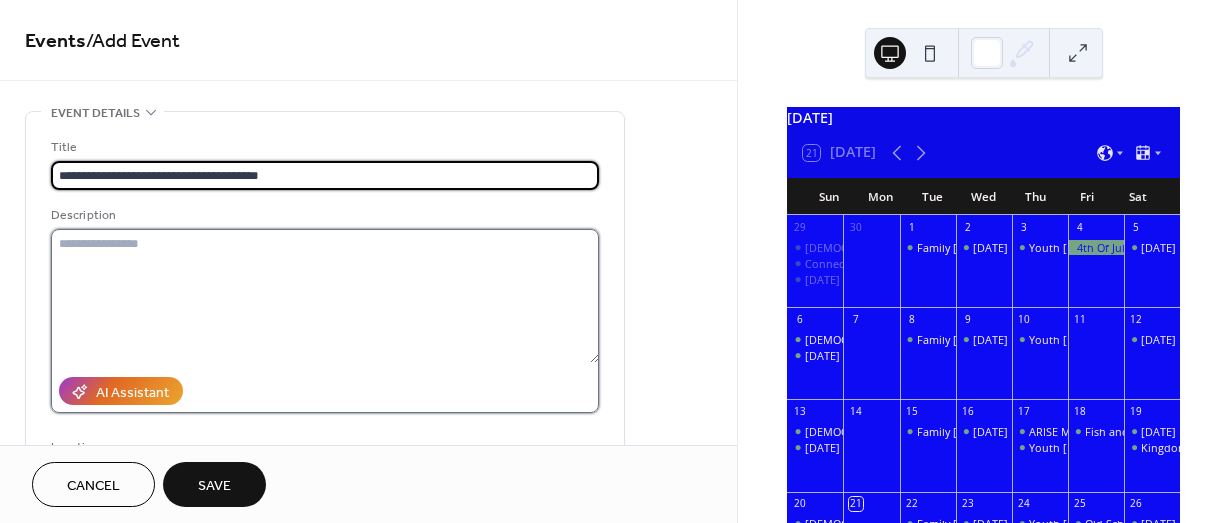 click at bounding box center (325, 296) 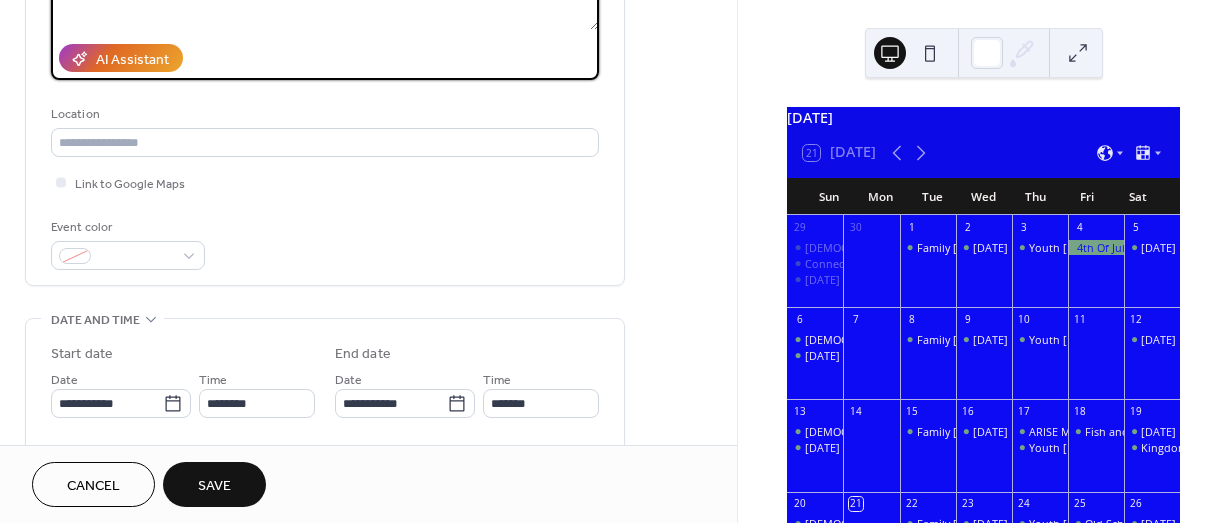 scroll, scrollTop: 500, scrollLeft: 0, axis: vertical 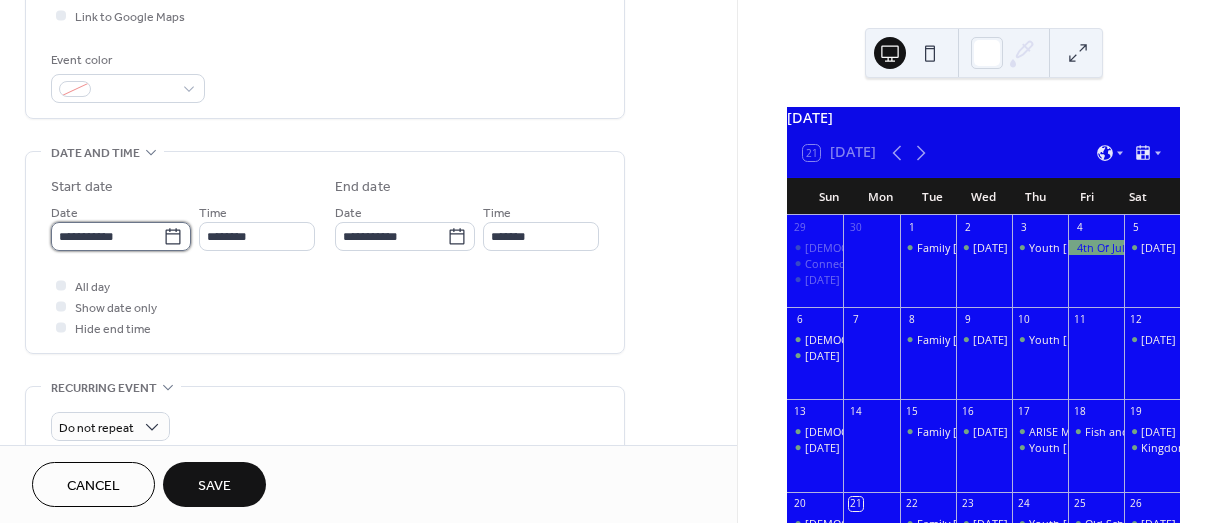 click on "**********" at bounding box center [107, 236] 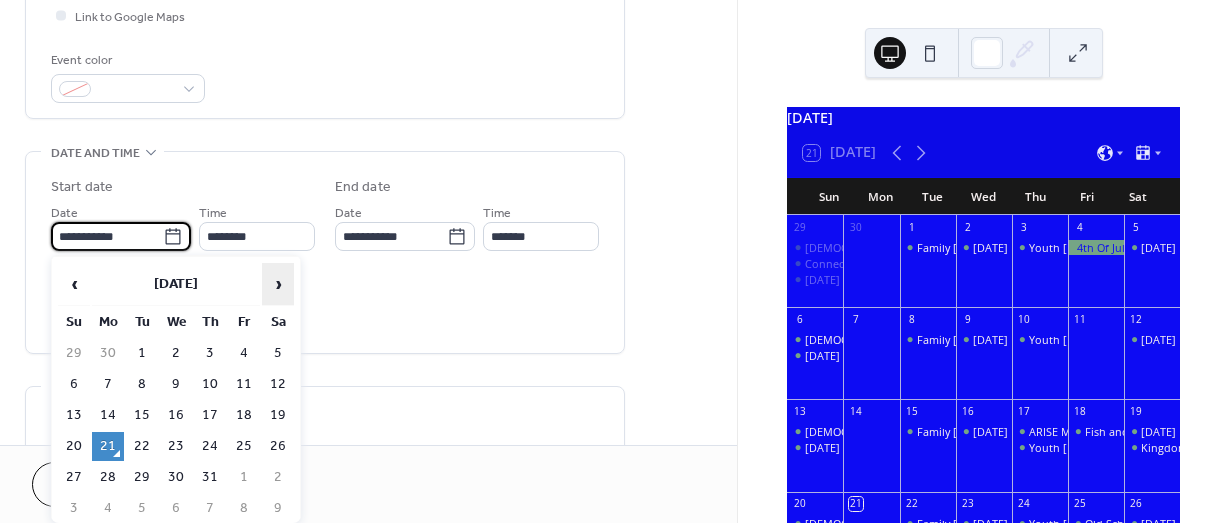 click on "›" at bounding box center (278, 284) 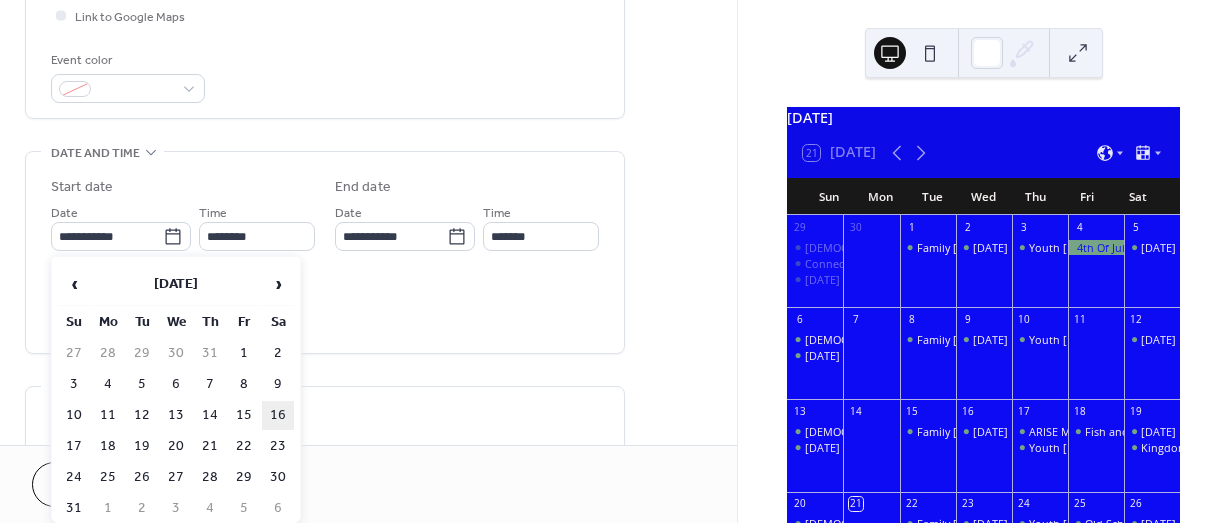 click on "16" at bounding box center [278, 415] 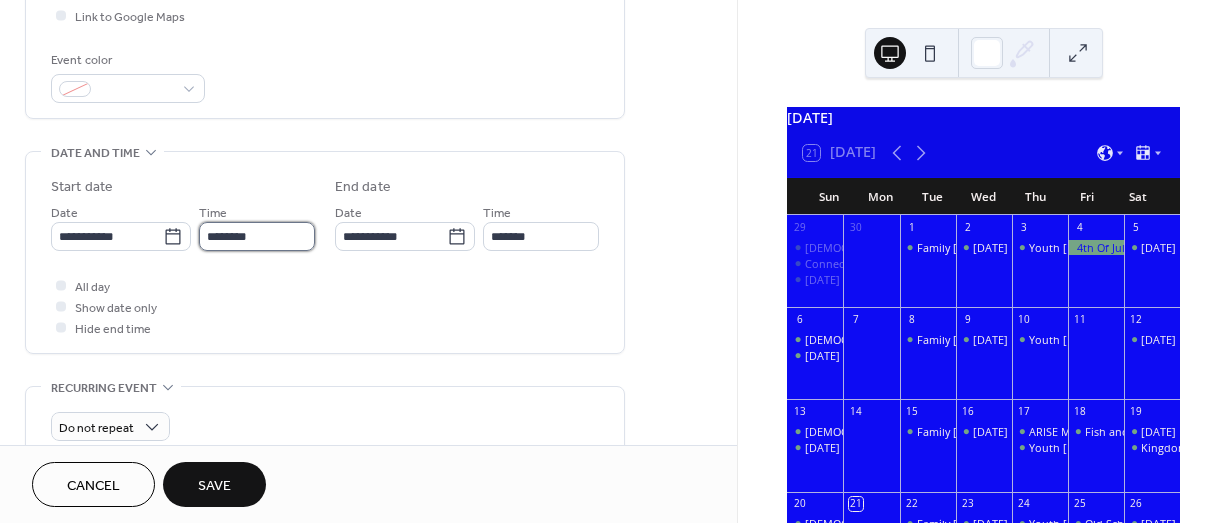 click on "********" at bounding box center [257, 236] 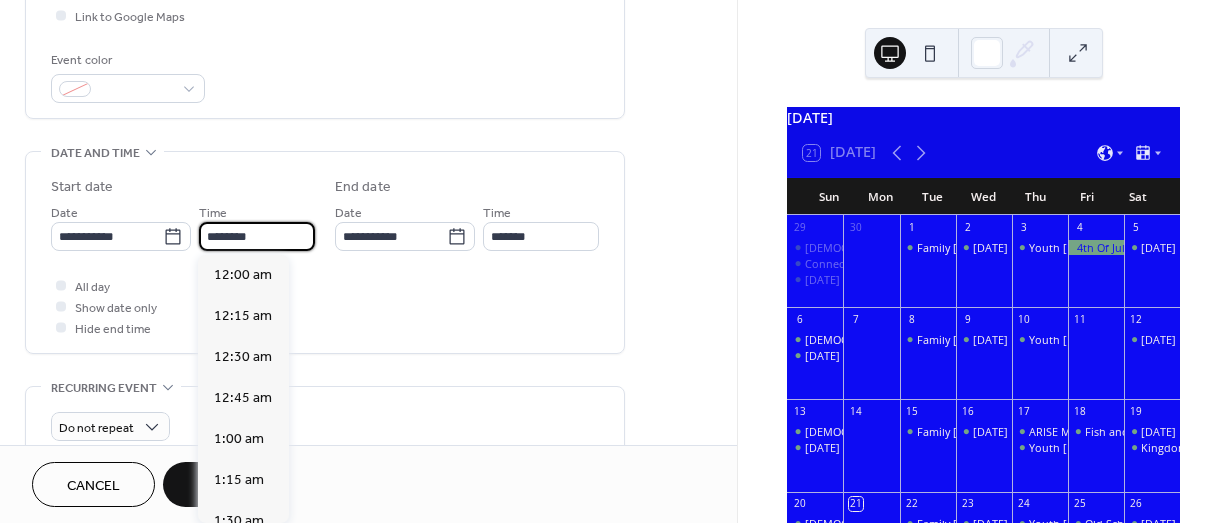 scroll, scrollTop: 1968, scrollLeft: 0, axis: vertical 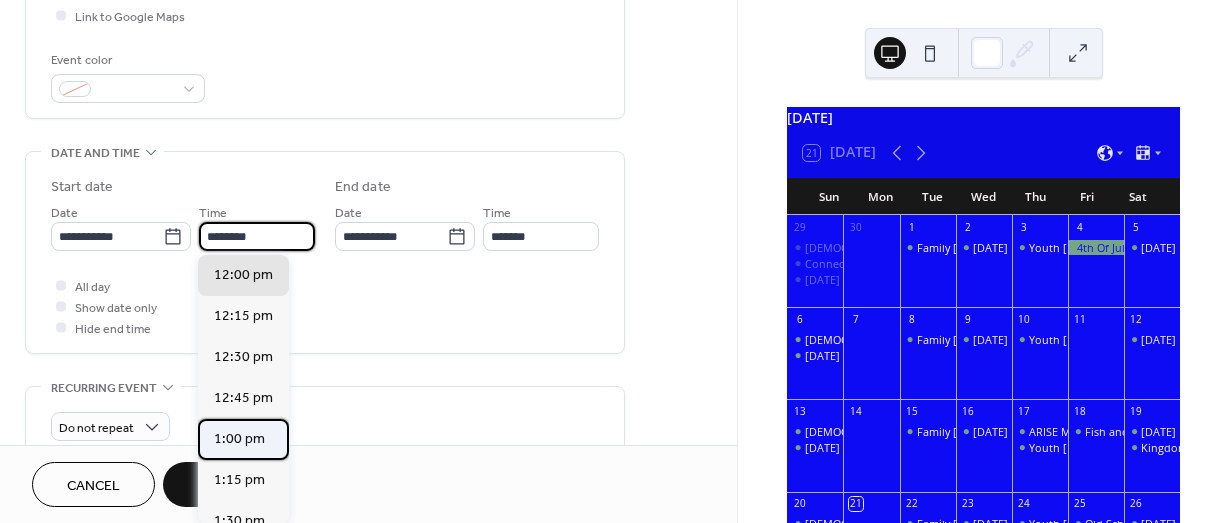 click on "1:00 pm" at bounding box center [239, 439] 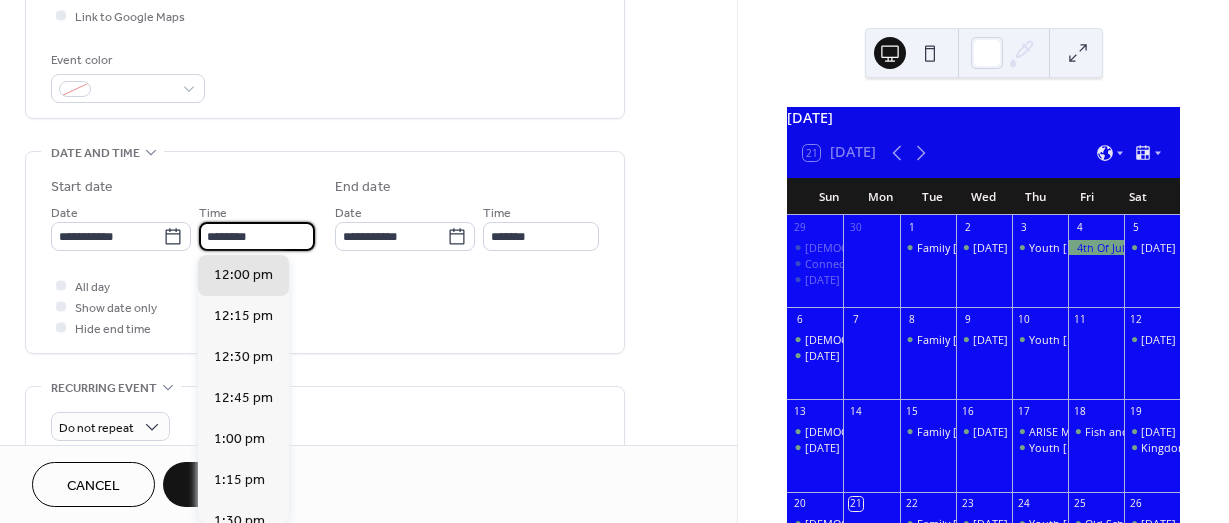 type on "*******" 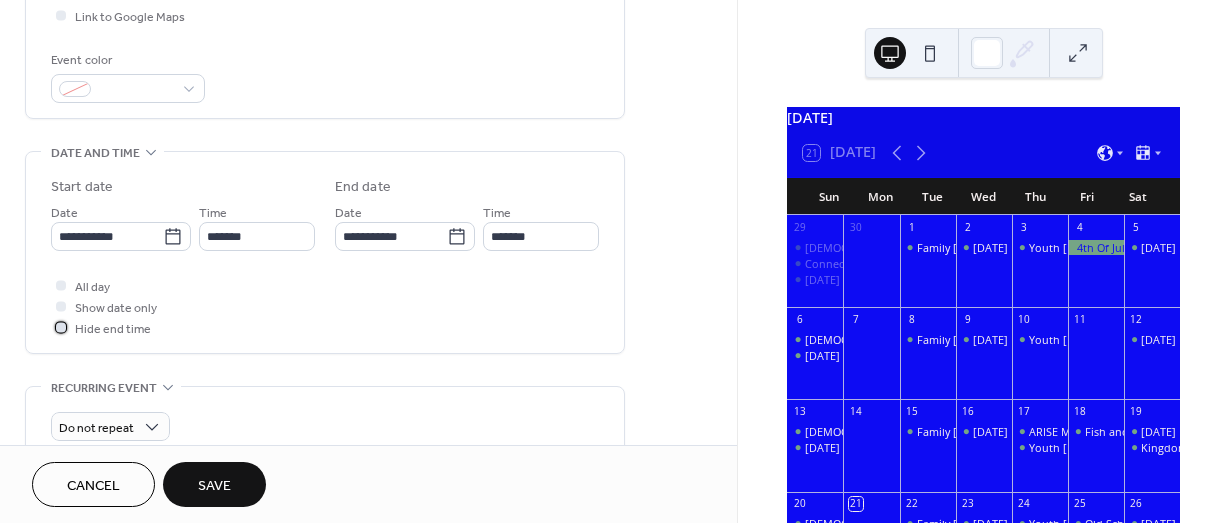 click at bounding box center [61, 327] 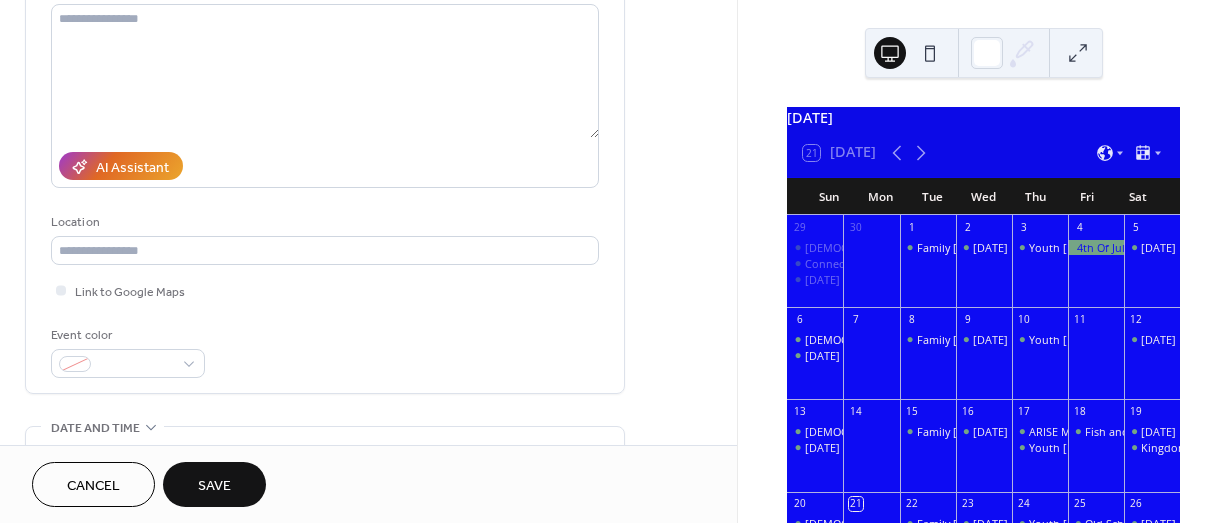 scroll, scrollTop: 107, scrollLeft: 0, axis: vertical 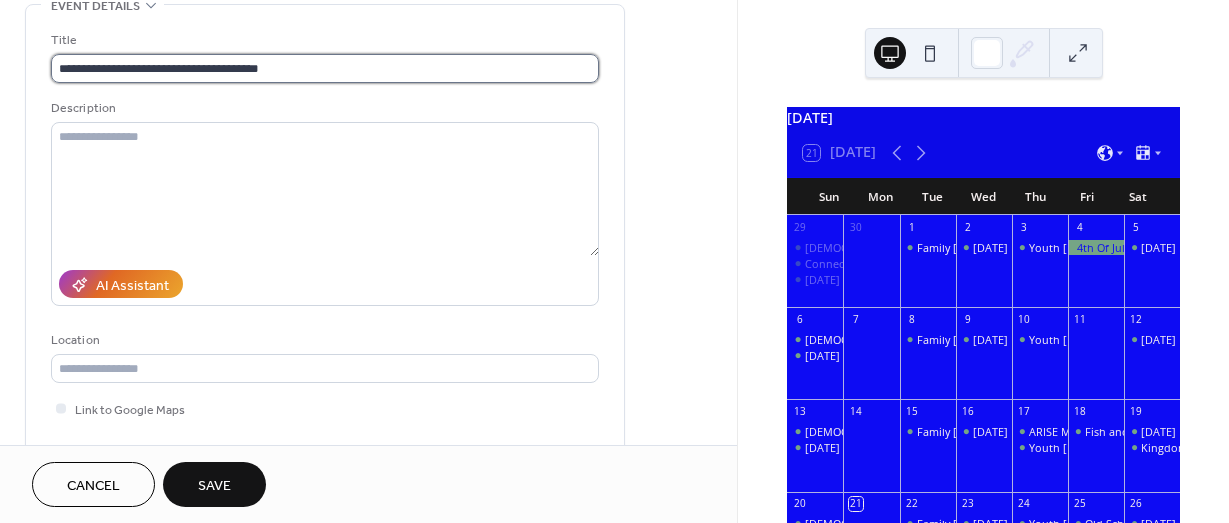 click on "**********" at bounding box center (325, 68) 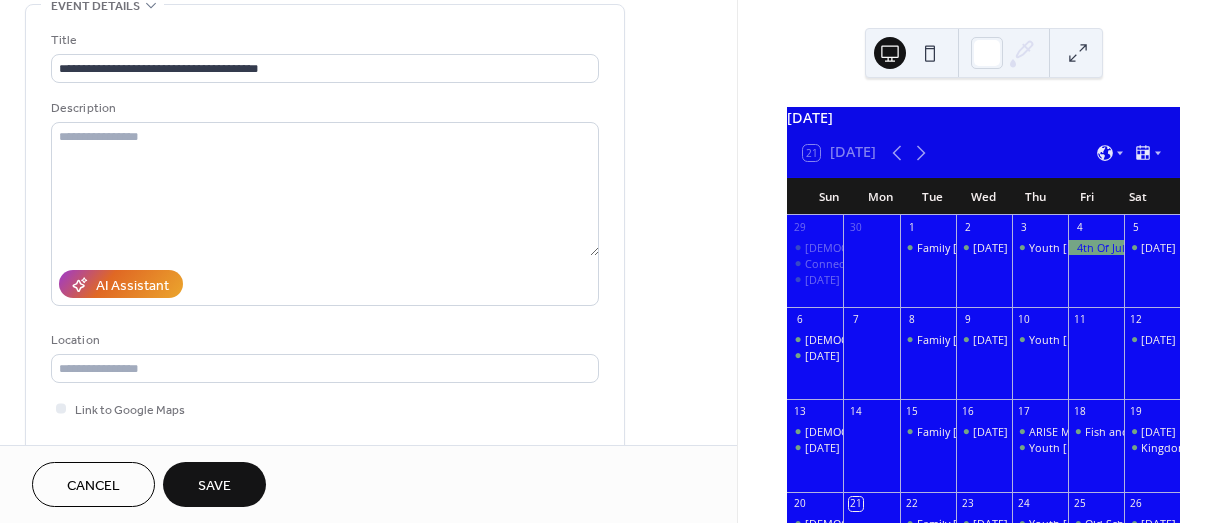 click on "Save" at bounding box center [214, 486] 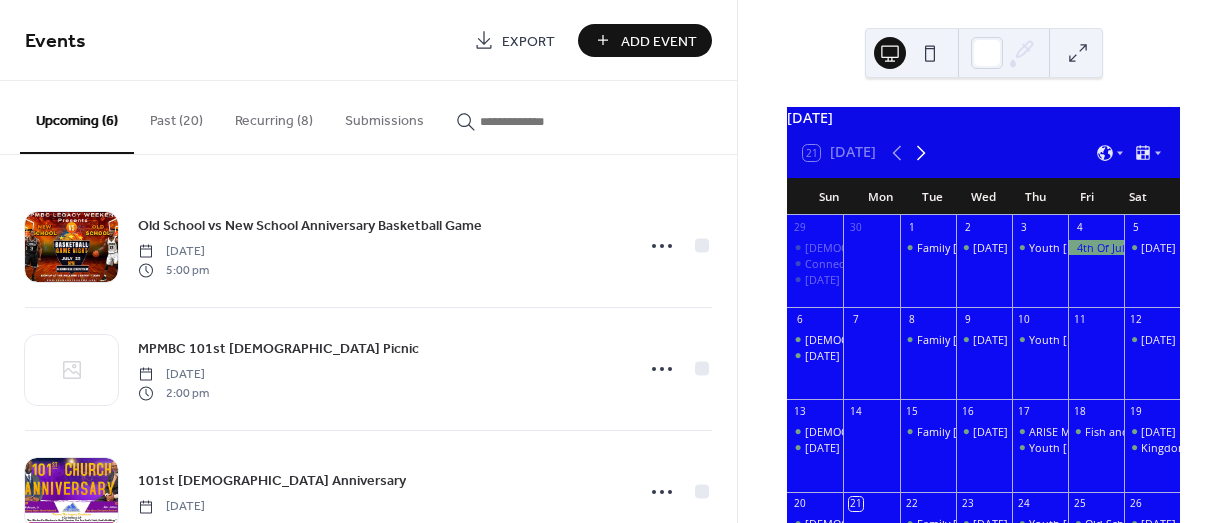 click 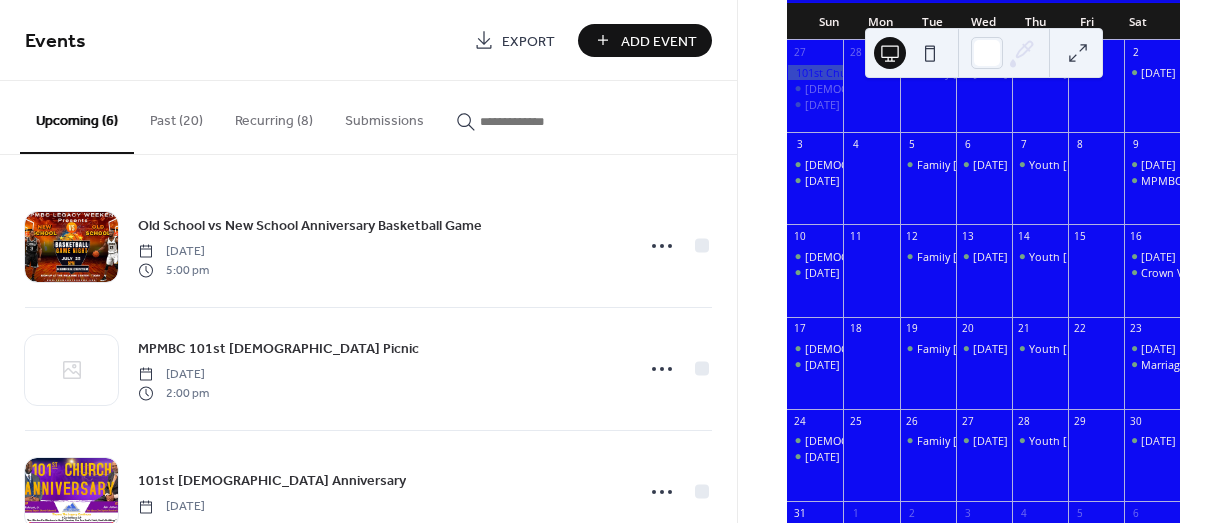 scroll, scrollTop: 167, scrollLeft: 0, axis: vertical 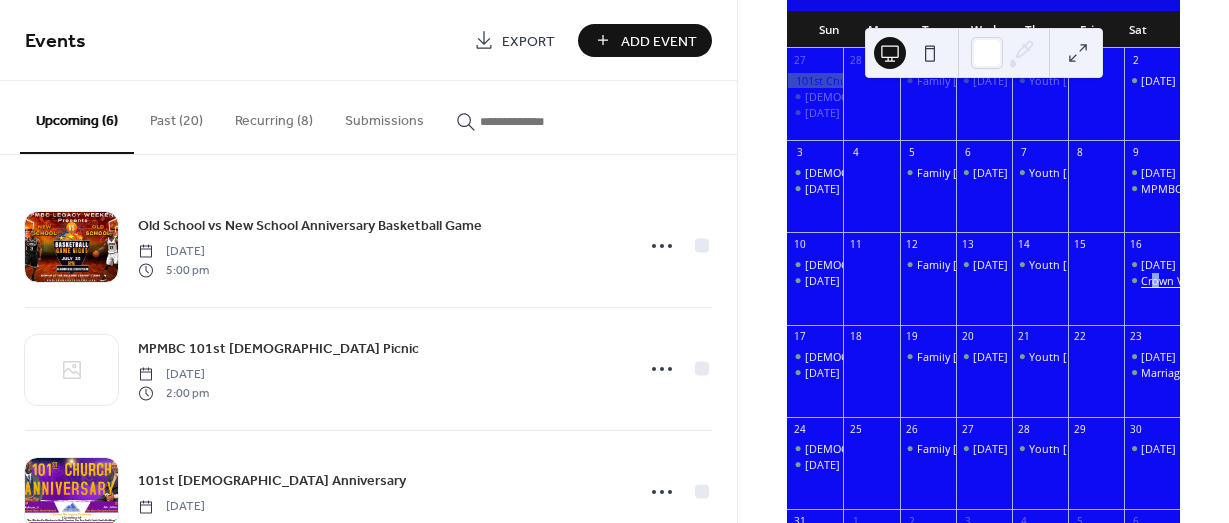 click on "Crown Virtue "Back-To-School @ The Pool"" at bounding box center [1249, 280] 